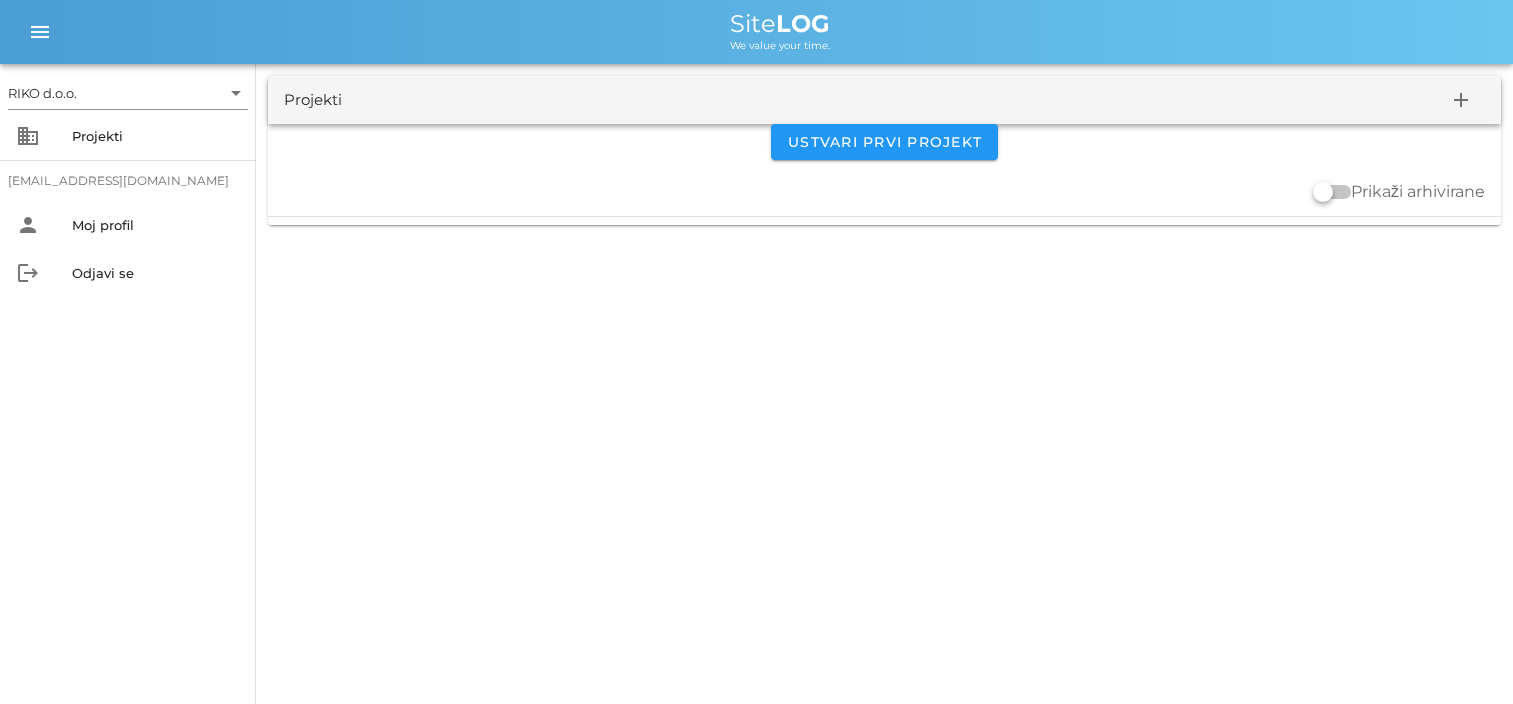 scroll, scrollTop: 0, scrollLeft: 0, axis: both 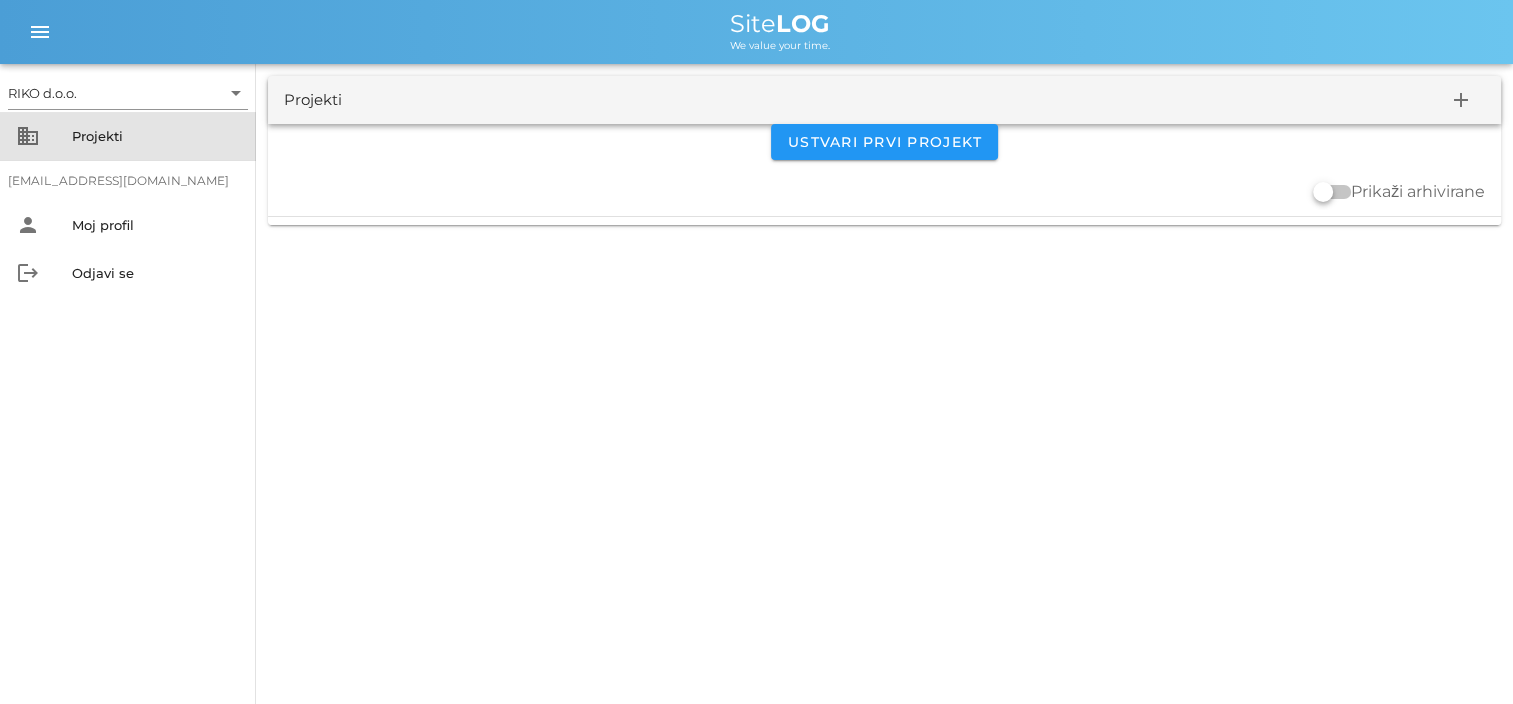 click on "Projekti" at bounding box center (156, 136) 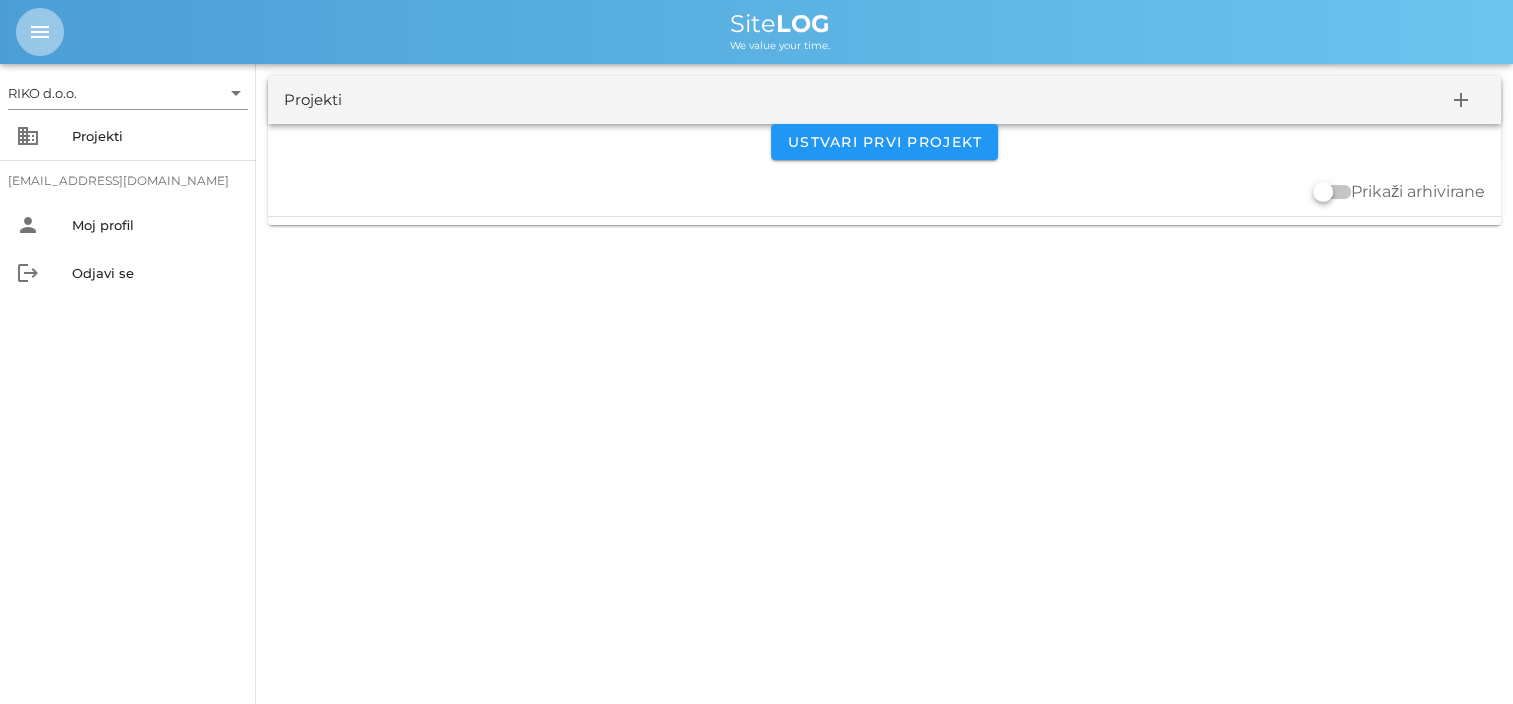 click on "menu" at bounding box center [40, 32] 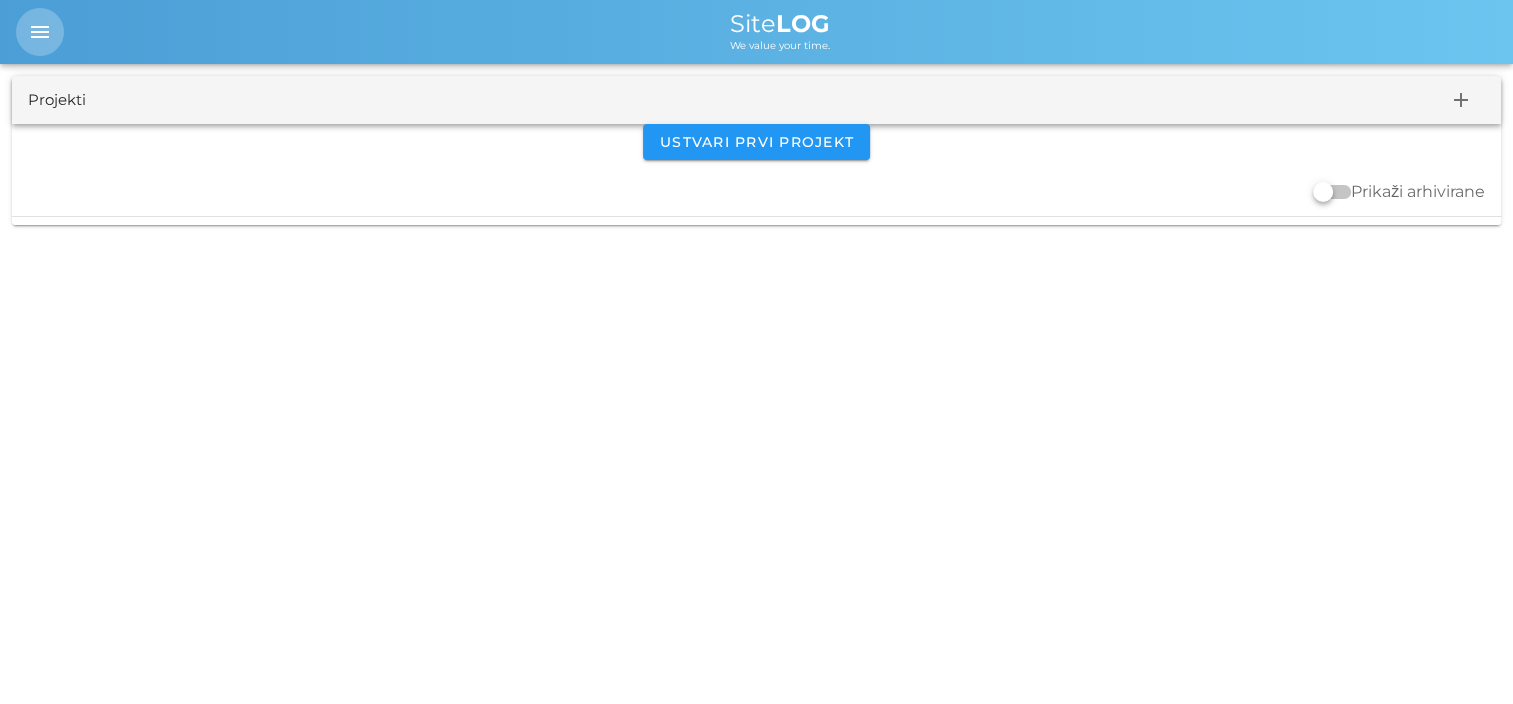 click on "menu" at bounding box center (40, 32) 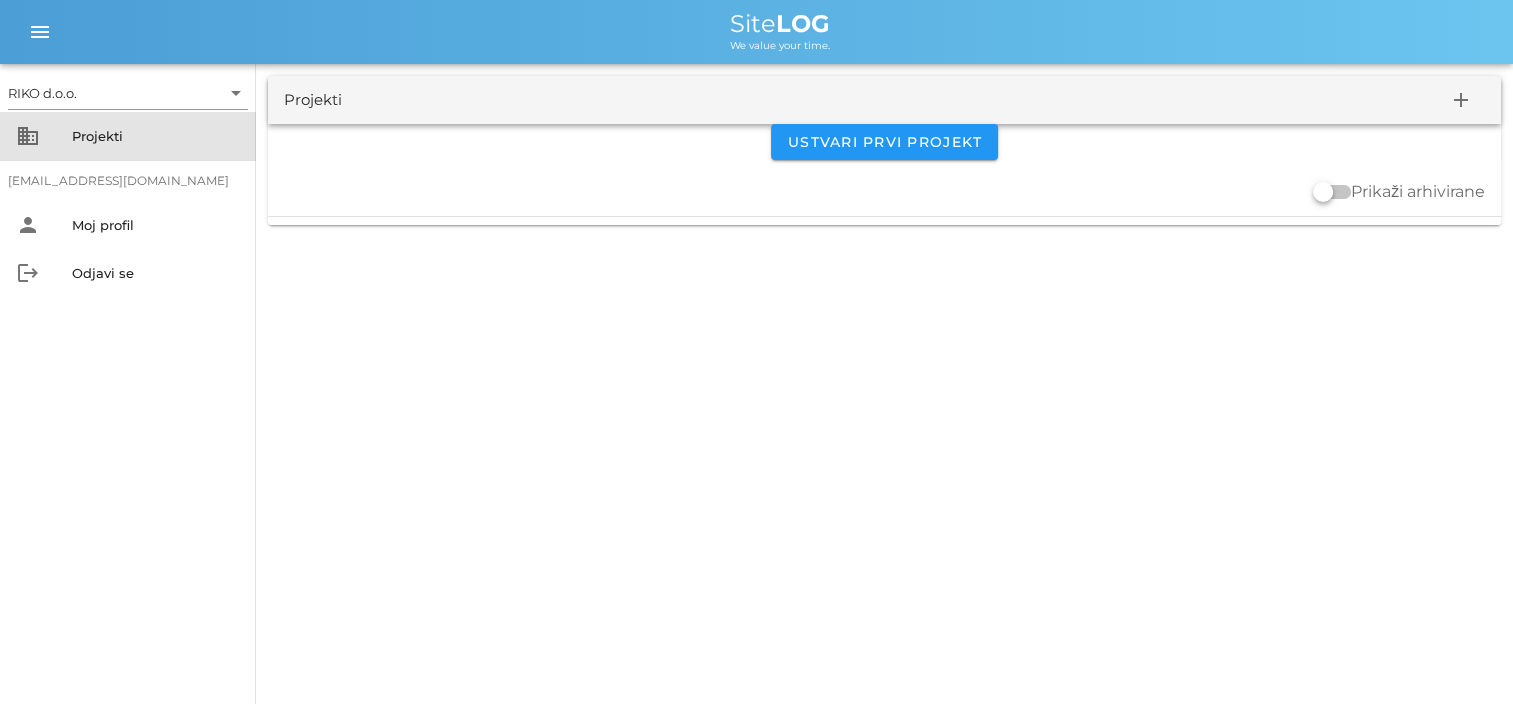 click on "Projekti" at bounding box center [156, 136] 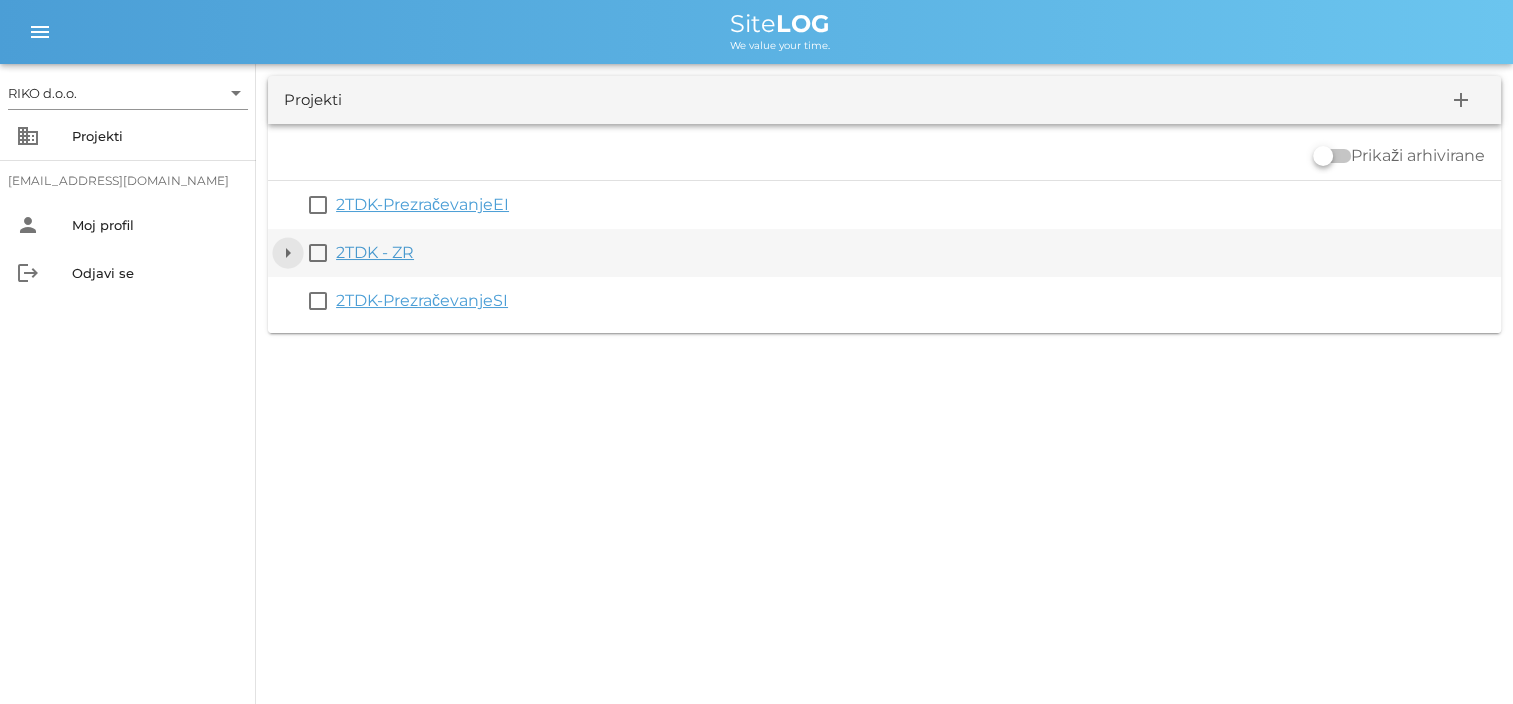click on "arrow_drop_down" at bounding box center [288, 253] 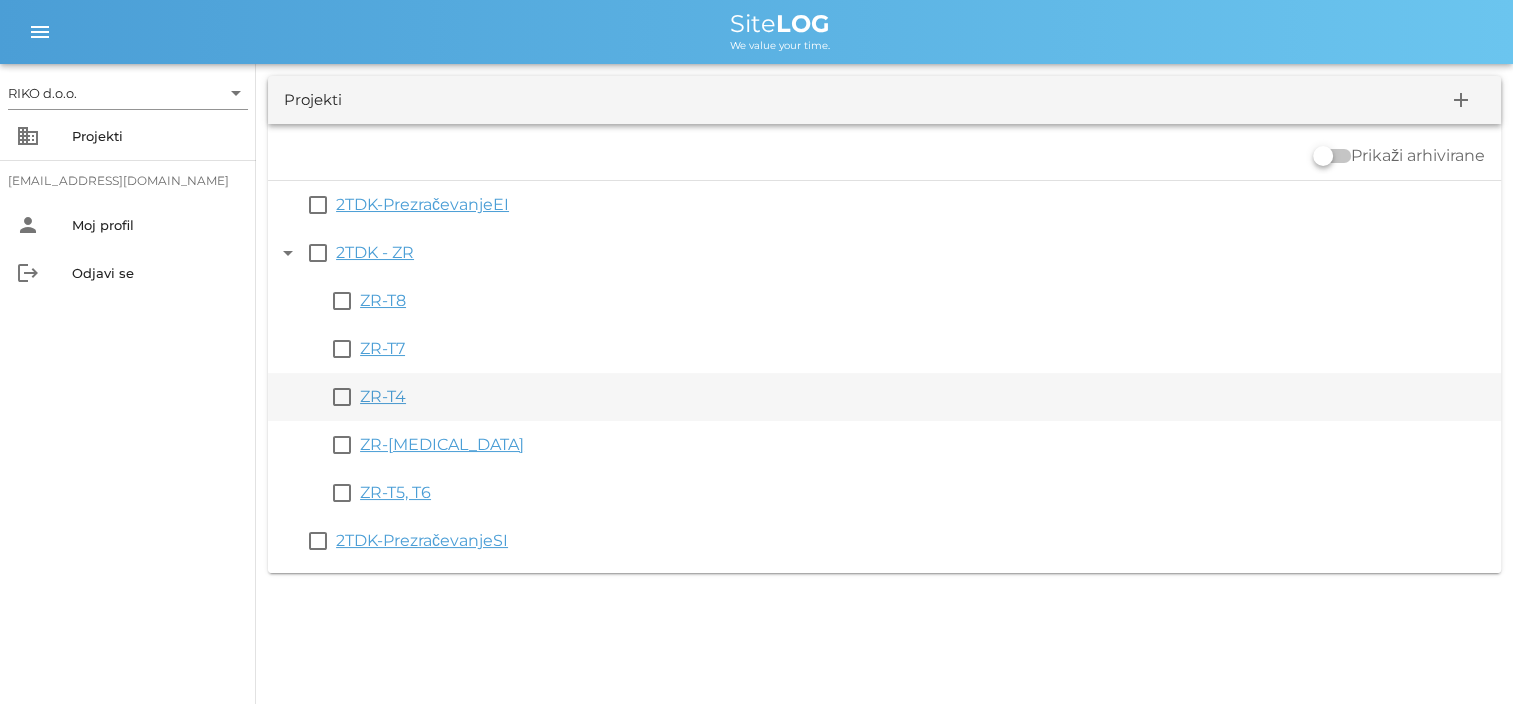 click on "ZR-T4" at bounding box center [383, 396] 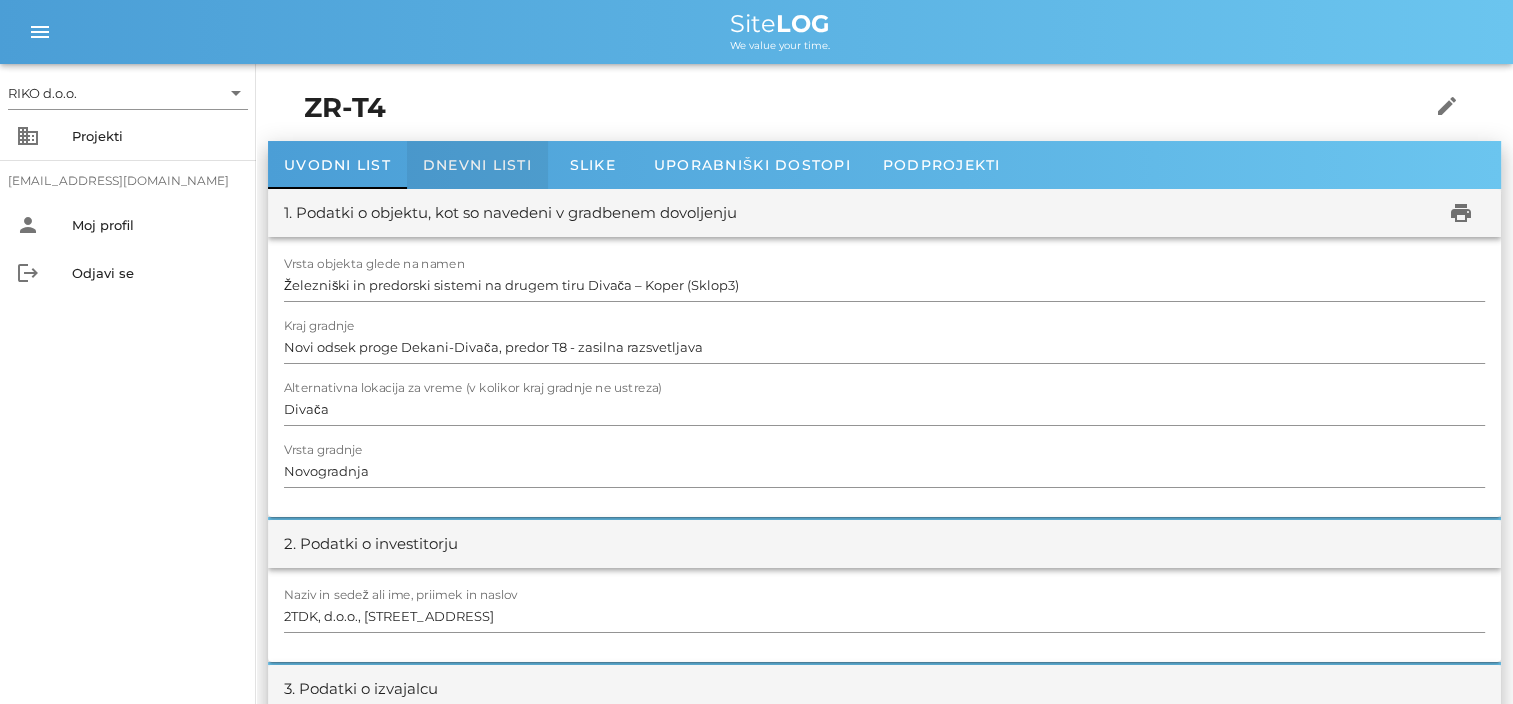 click on "Dnevni listi" at bounding box center [477, 165] 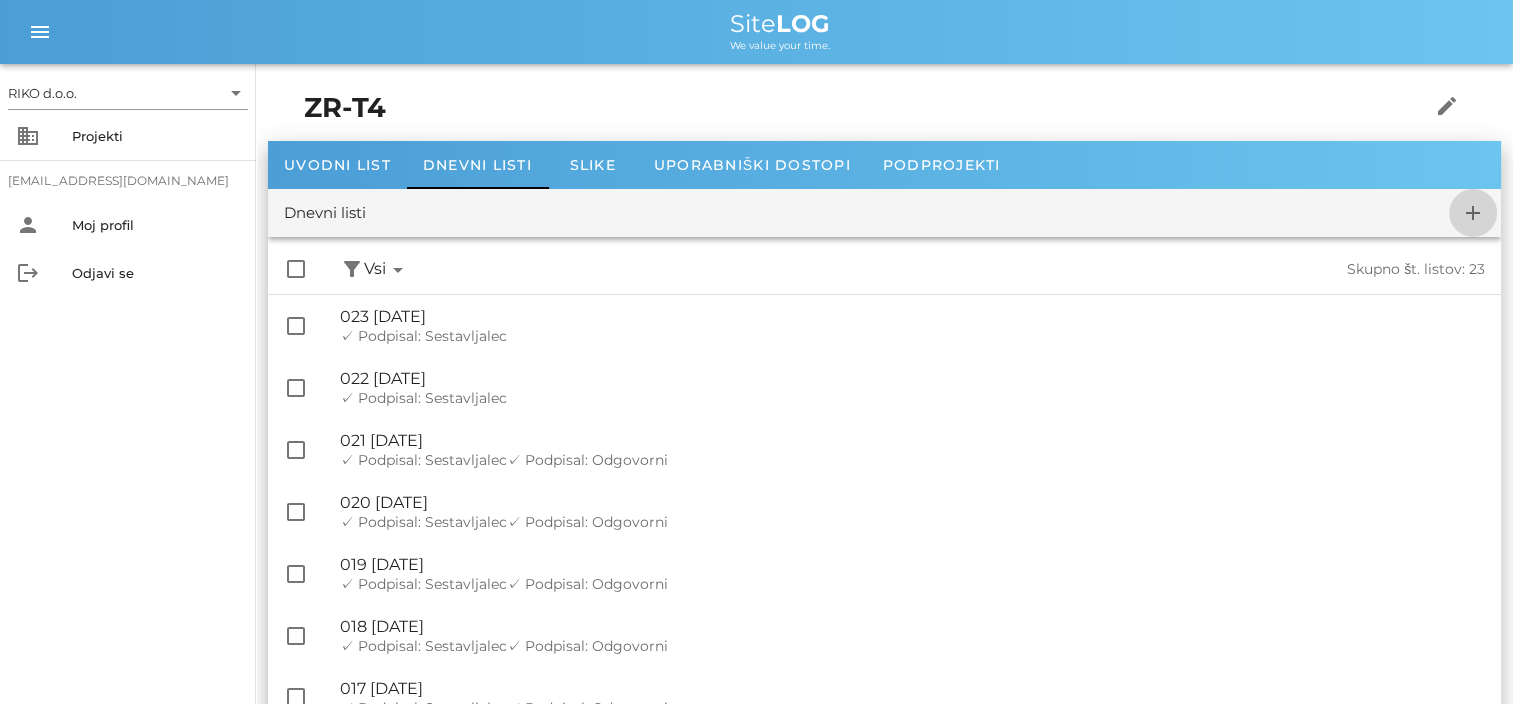 click on "add" at bounding box center (1473, 213) 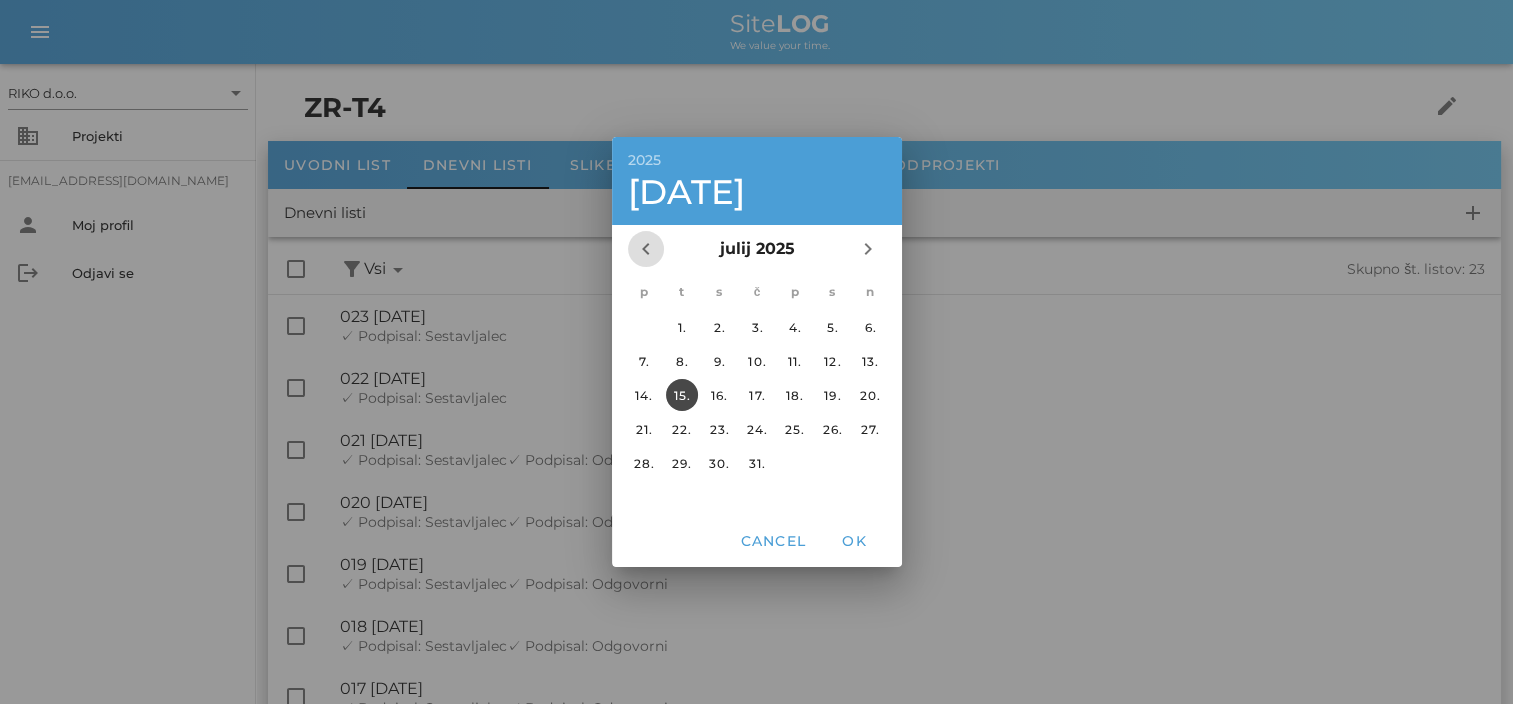 click on "chevron_left" at bounding box center [646, 249] 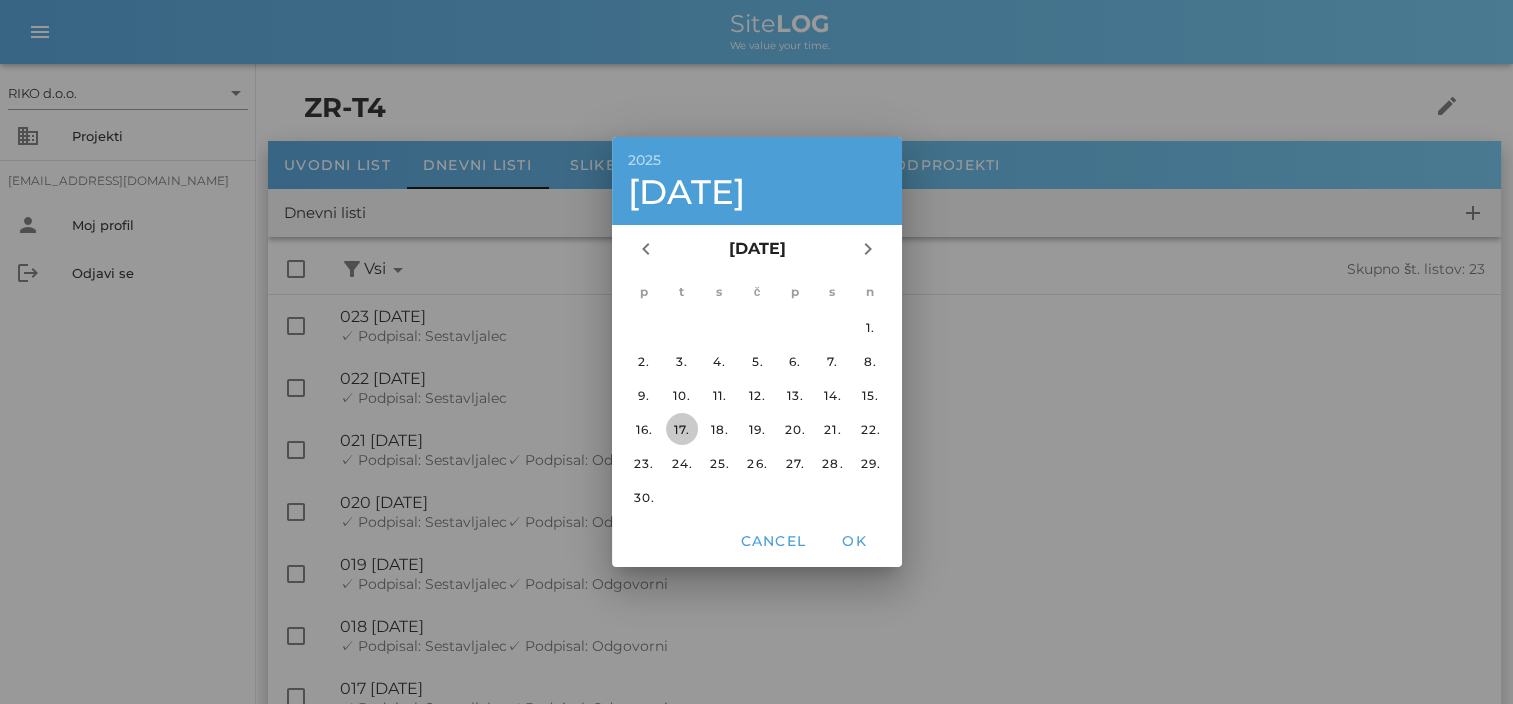 click on "17." at bounding box center (681, 429) 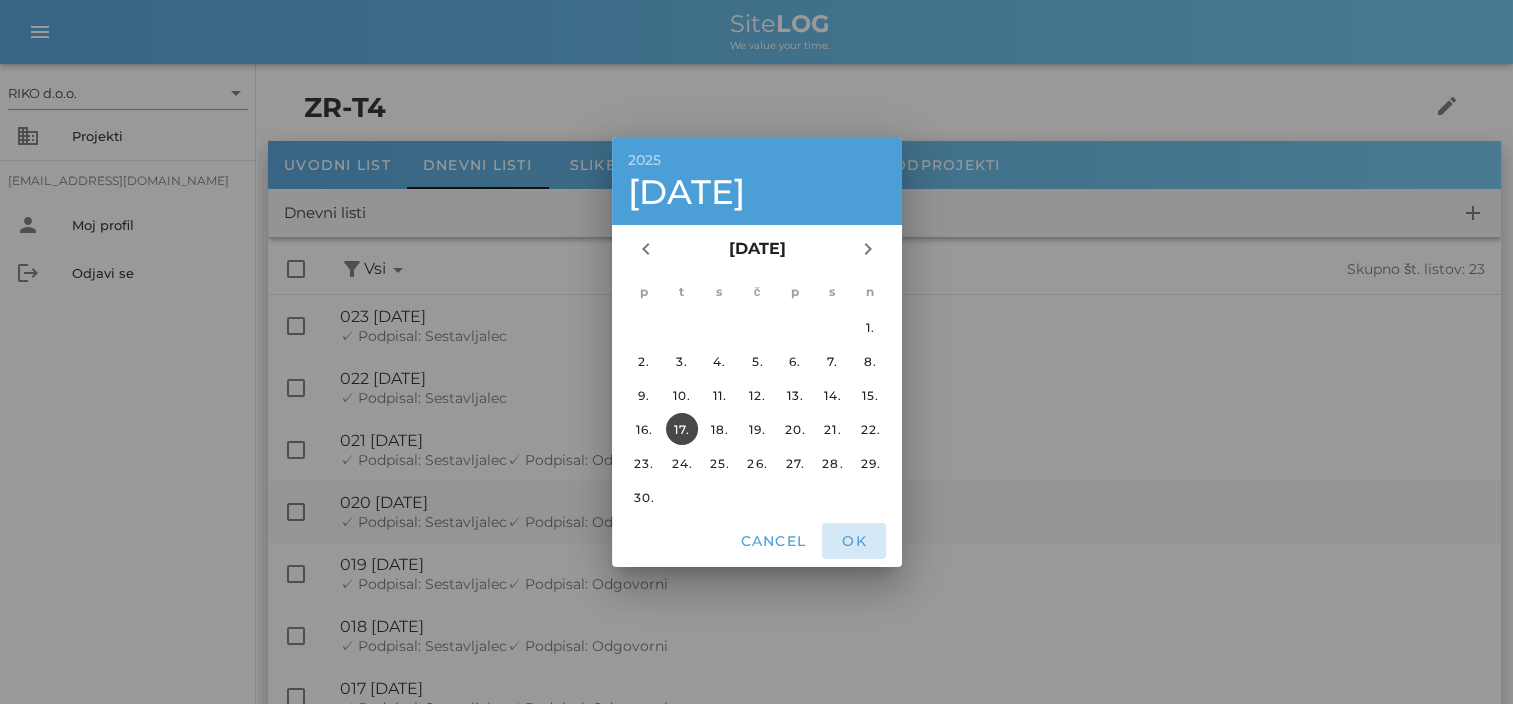 click on "OK" at bounding box center (854, 541) 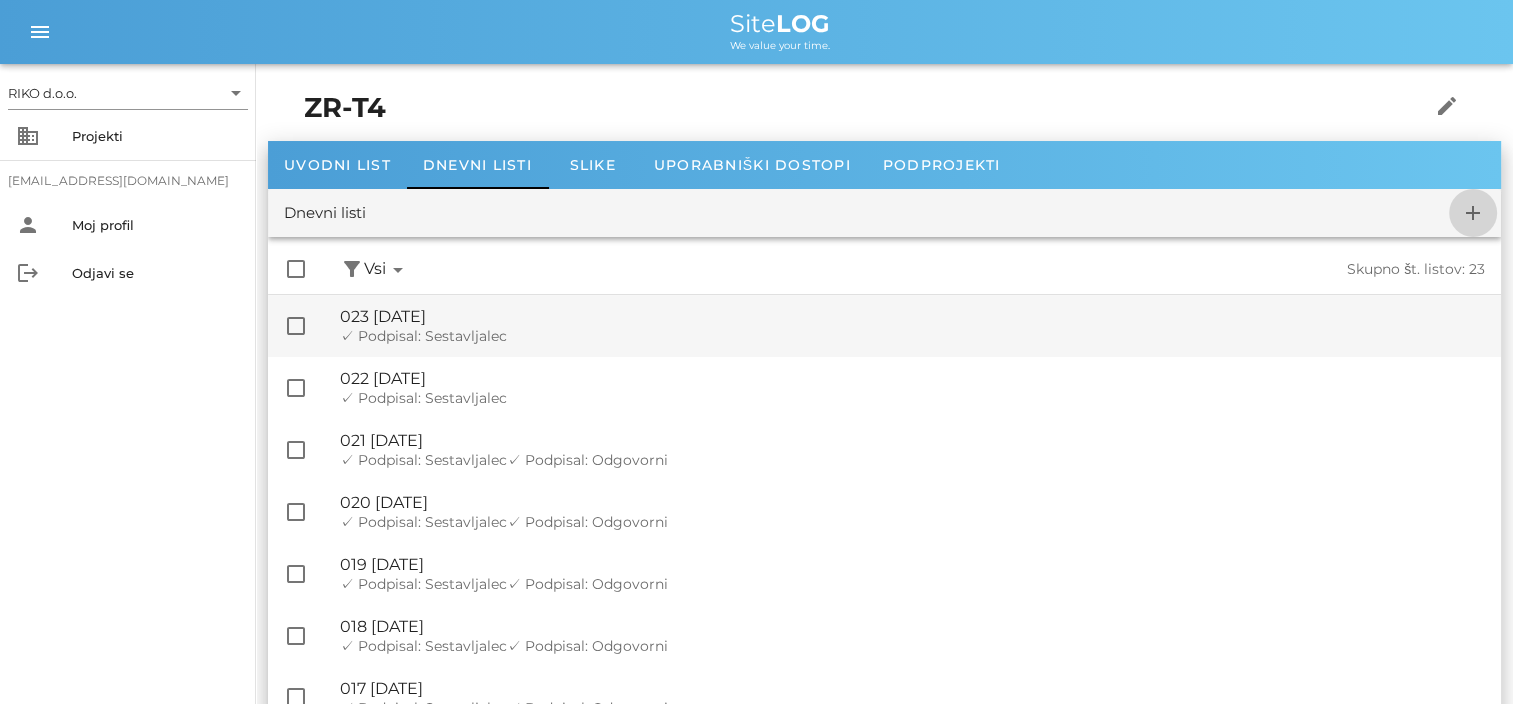 checkbox on "false" 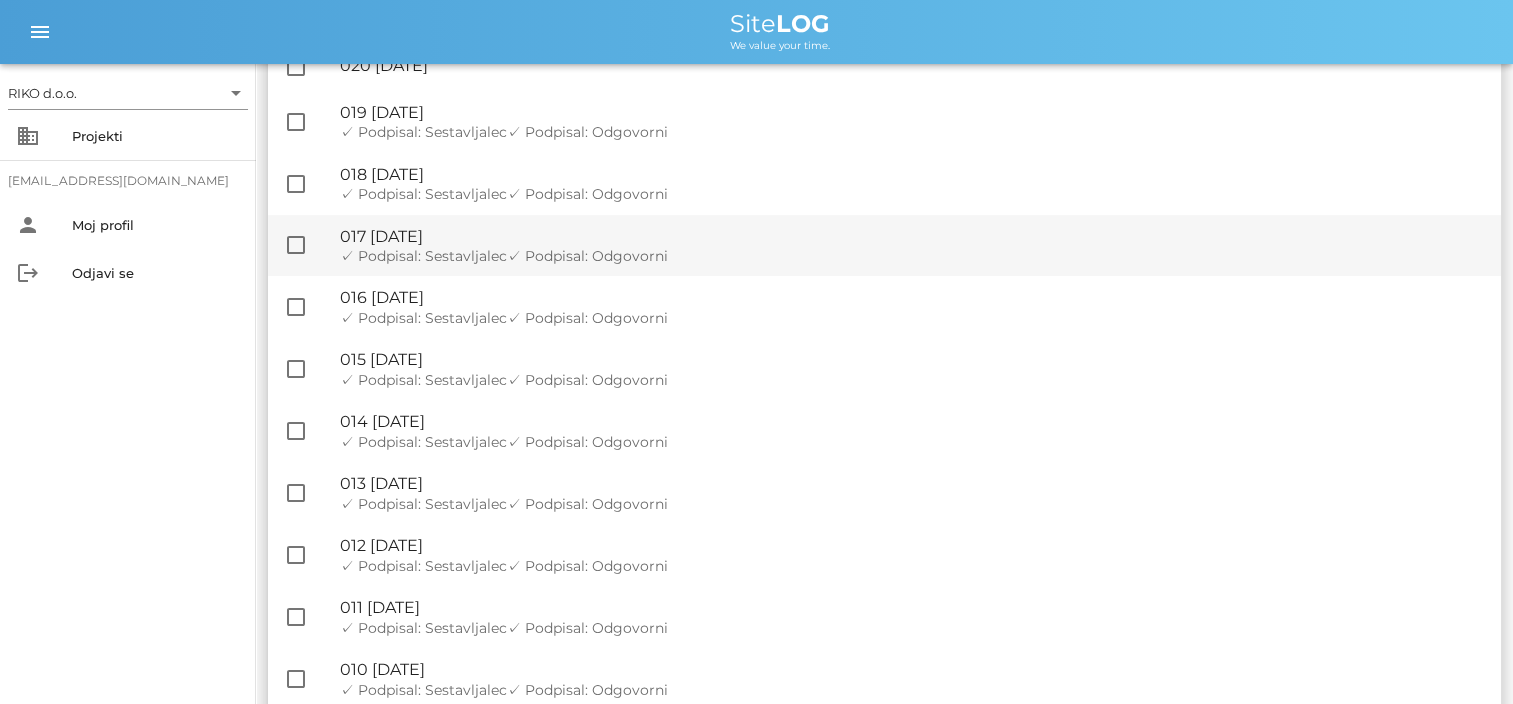 scroll, scrollTop: 400, scrollLeft: 0, axis: vertical 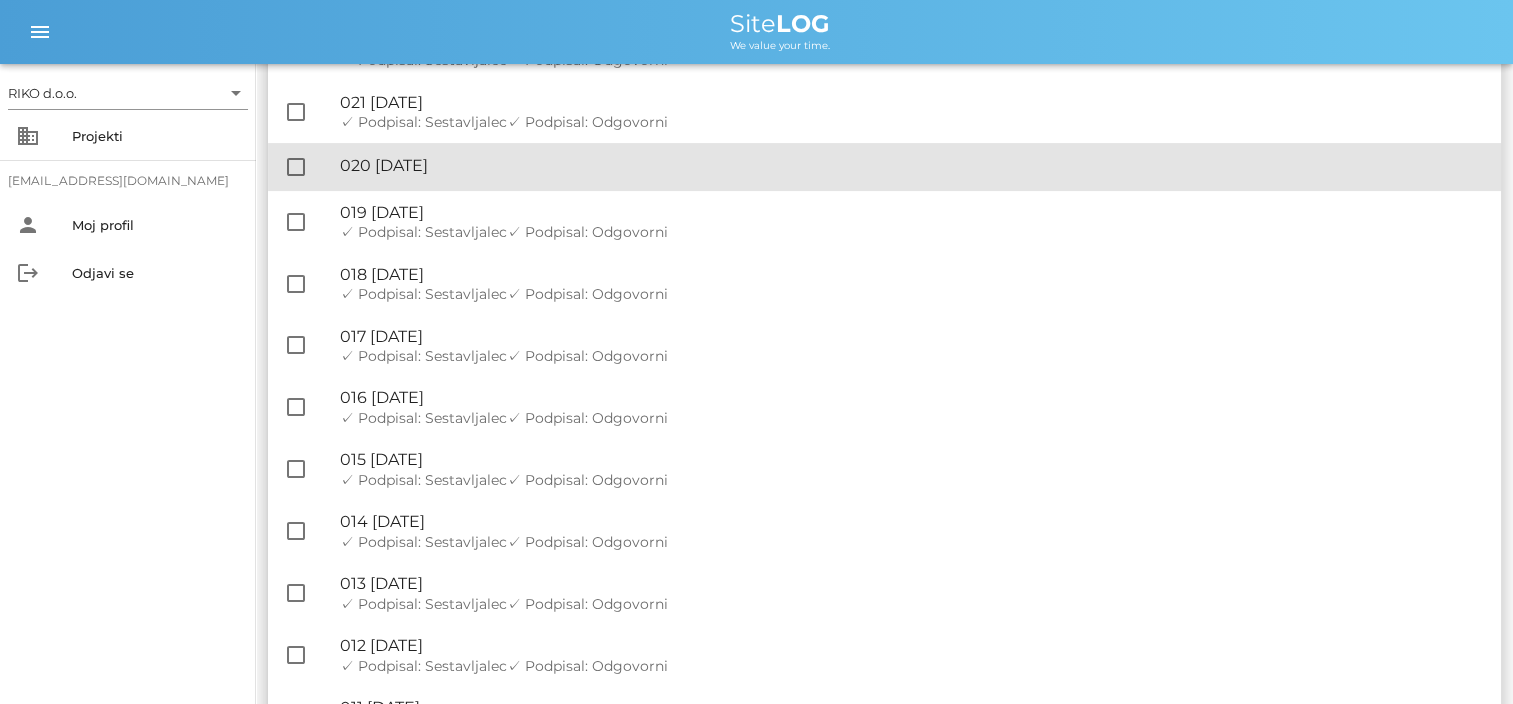 click on "🔏  020 [DATE]" at bounding box center (912, 165) 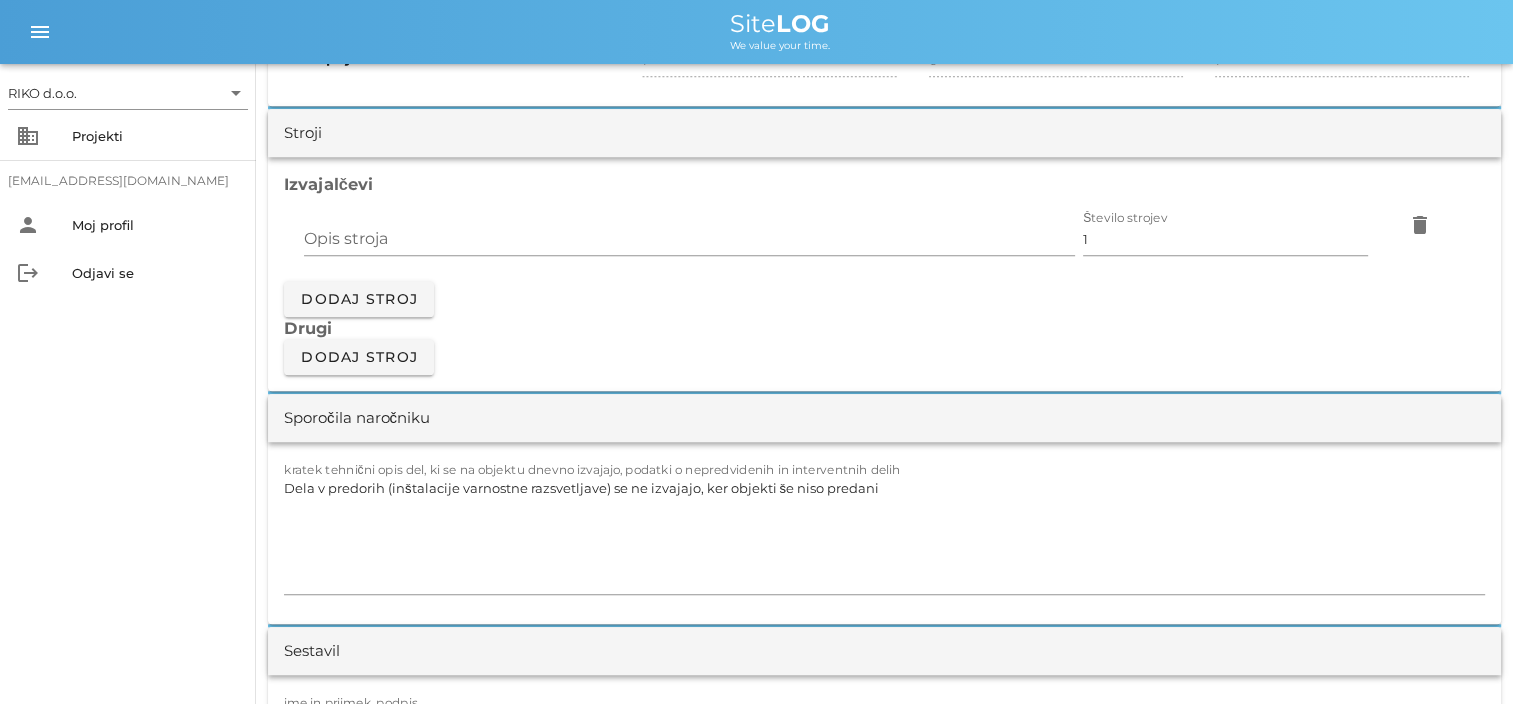 scroll, scrollTop: 1700, scrollLeft: 0, axis: vertical 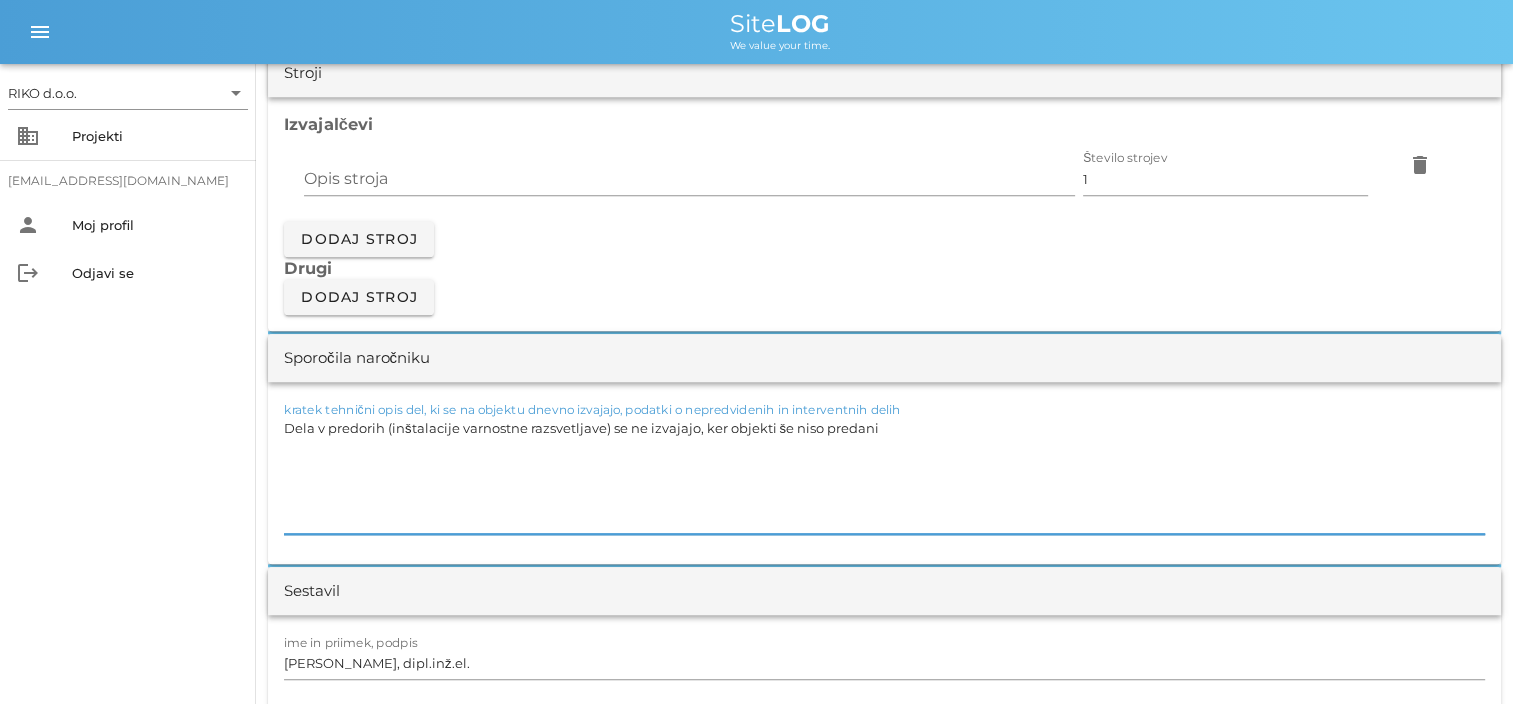 drag, startPoint x: 808, startPoint y: 428, endPoint x: 76, endPoint y: 429, distance: 732.0007 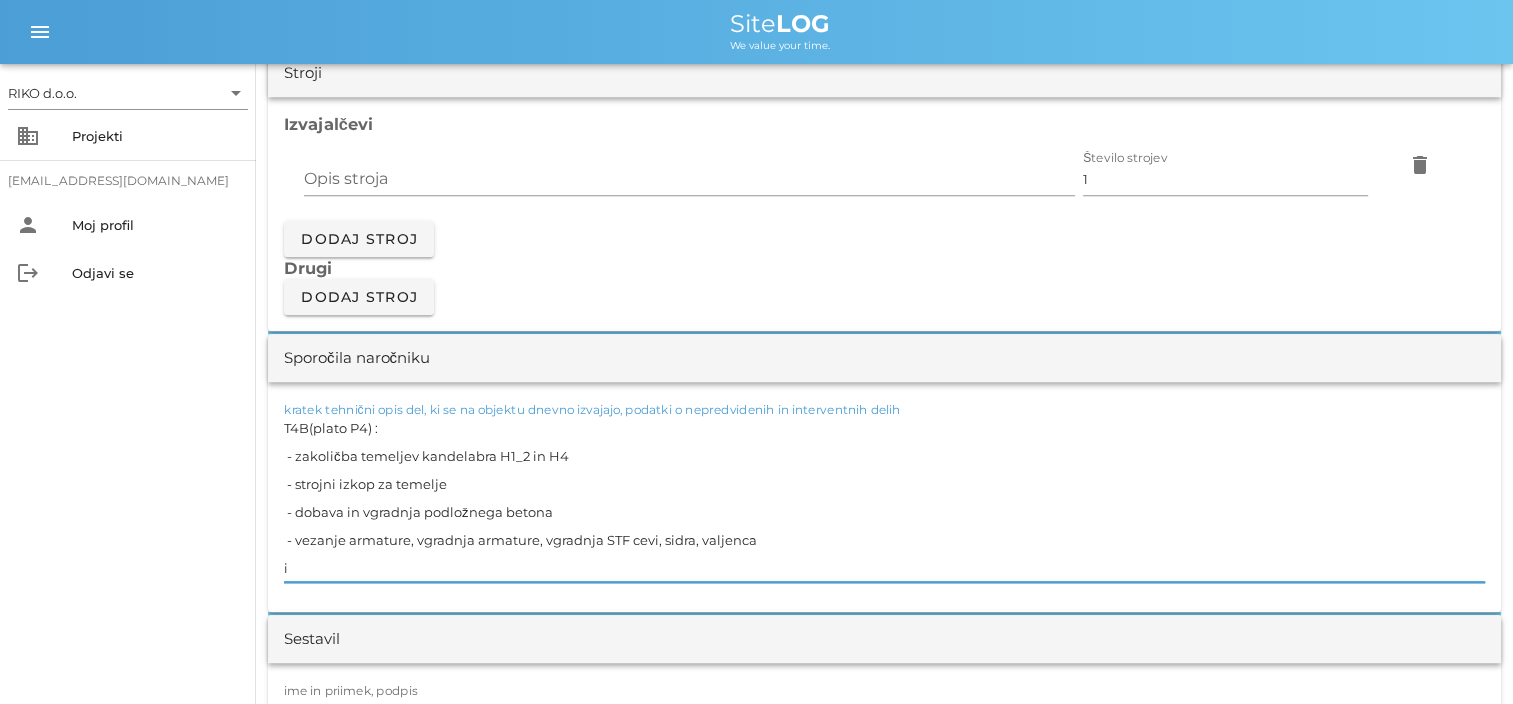 type on "T4B(plato P4) :
- zakoličba temeljev kandelabra H1_2 in H4
- strojni izkop za temelje
- dobava in vgradnja podložnega betona
- vezanje armature, vgradnja armature, vgradnja STF cevi, sidra, valjenca
i" 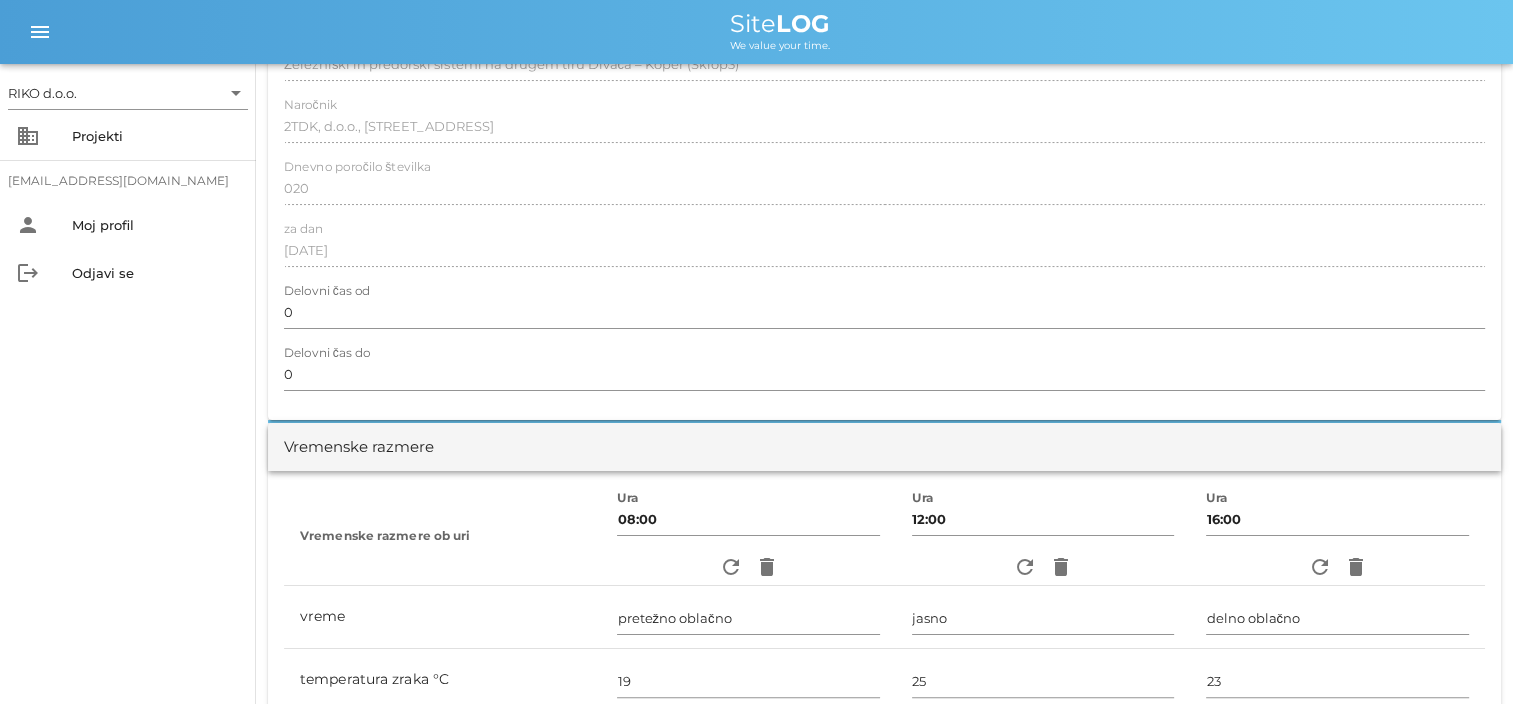 scroll, scrollTop: 200, scrollLeft: 0, axis: vertical 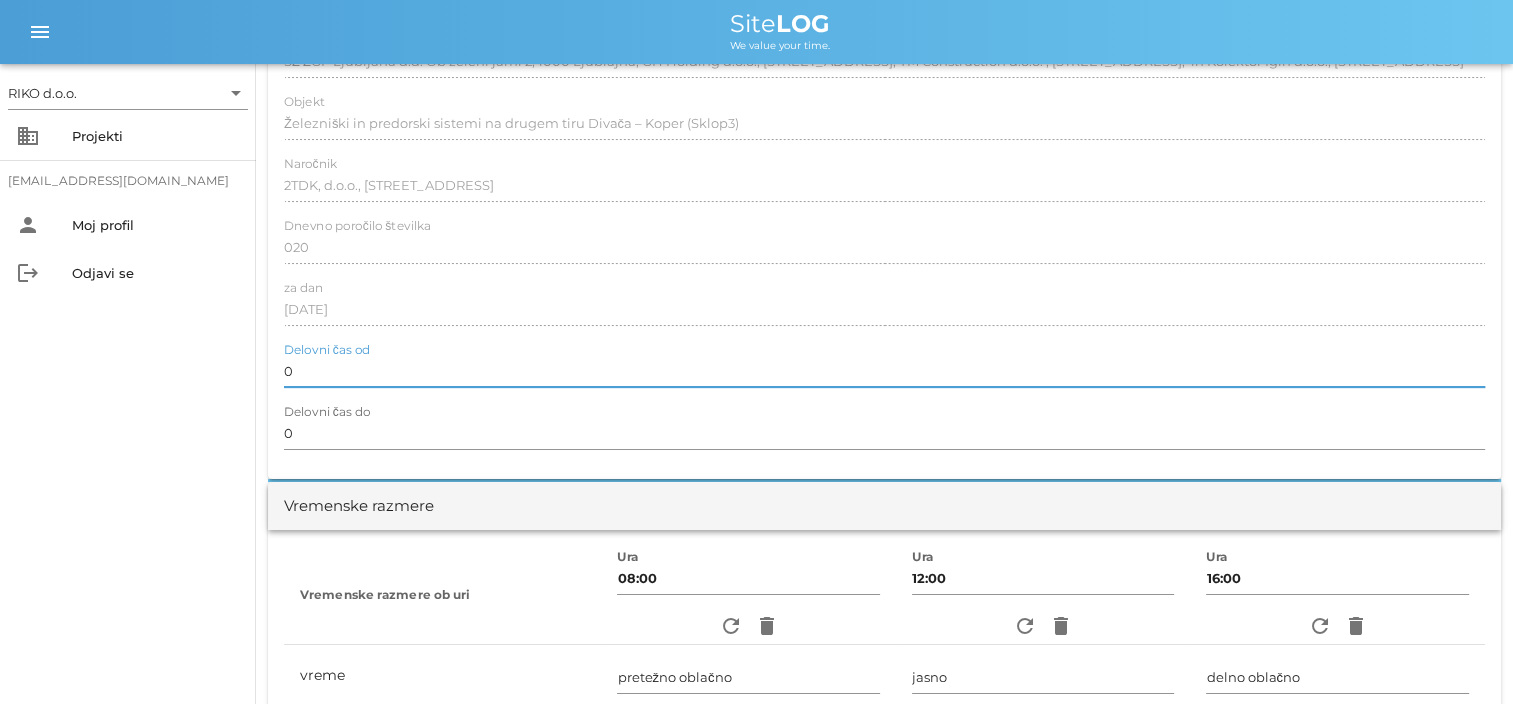 drag, startPoint x: 307, startPoint y: 367, endPoint x: 271, endPoint y: 372, distance: 36.345562 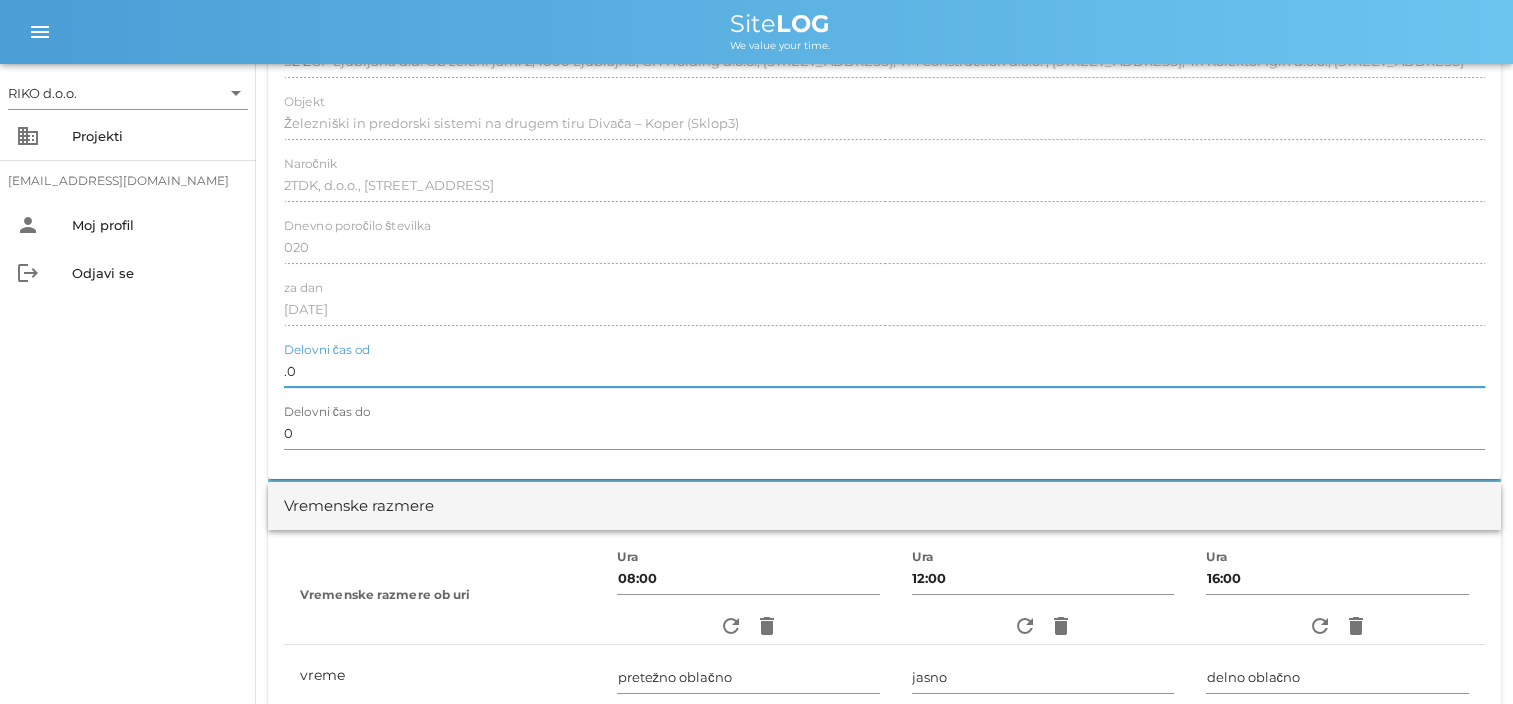 type on "0" 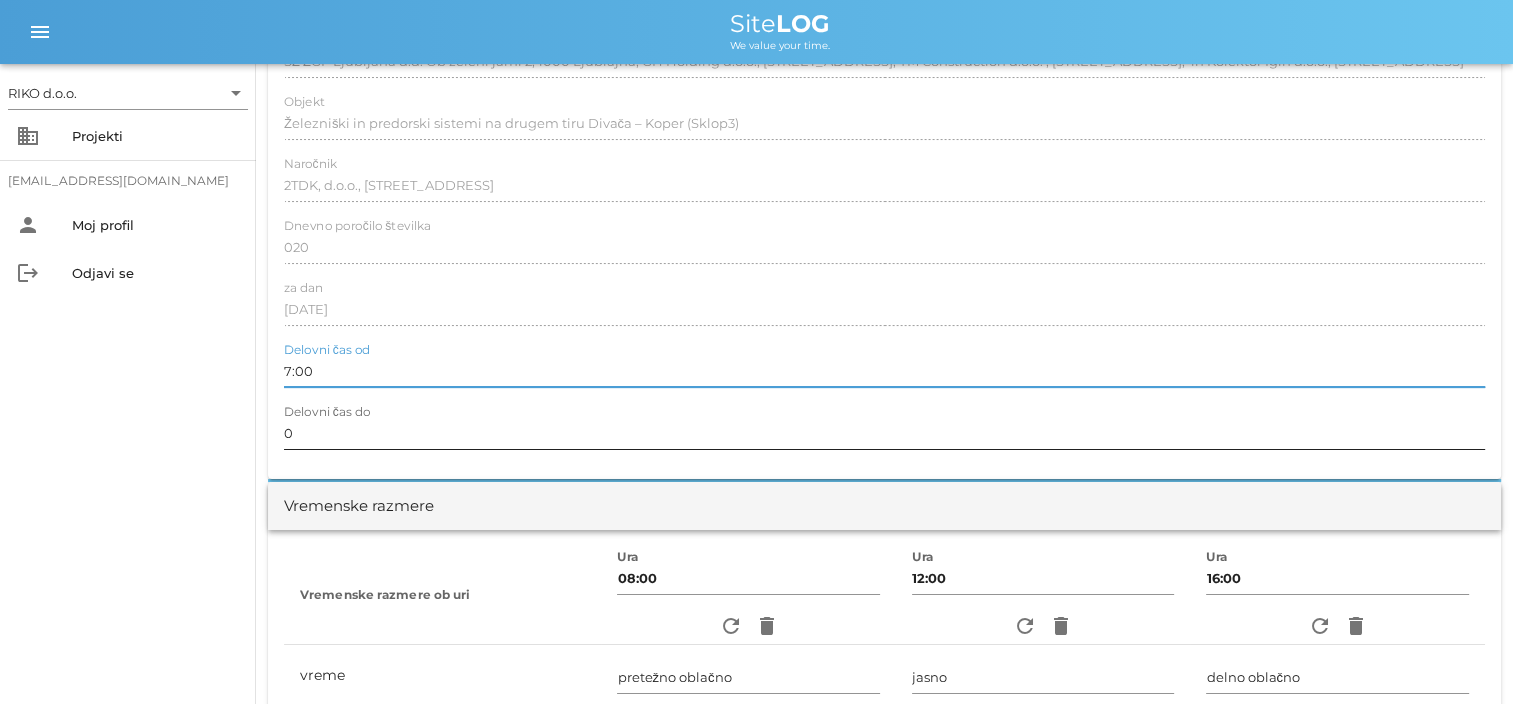 type on "7:00" 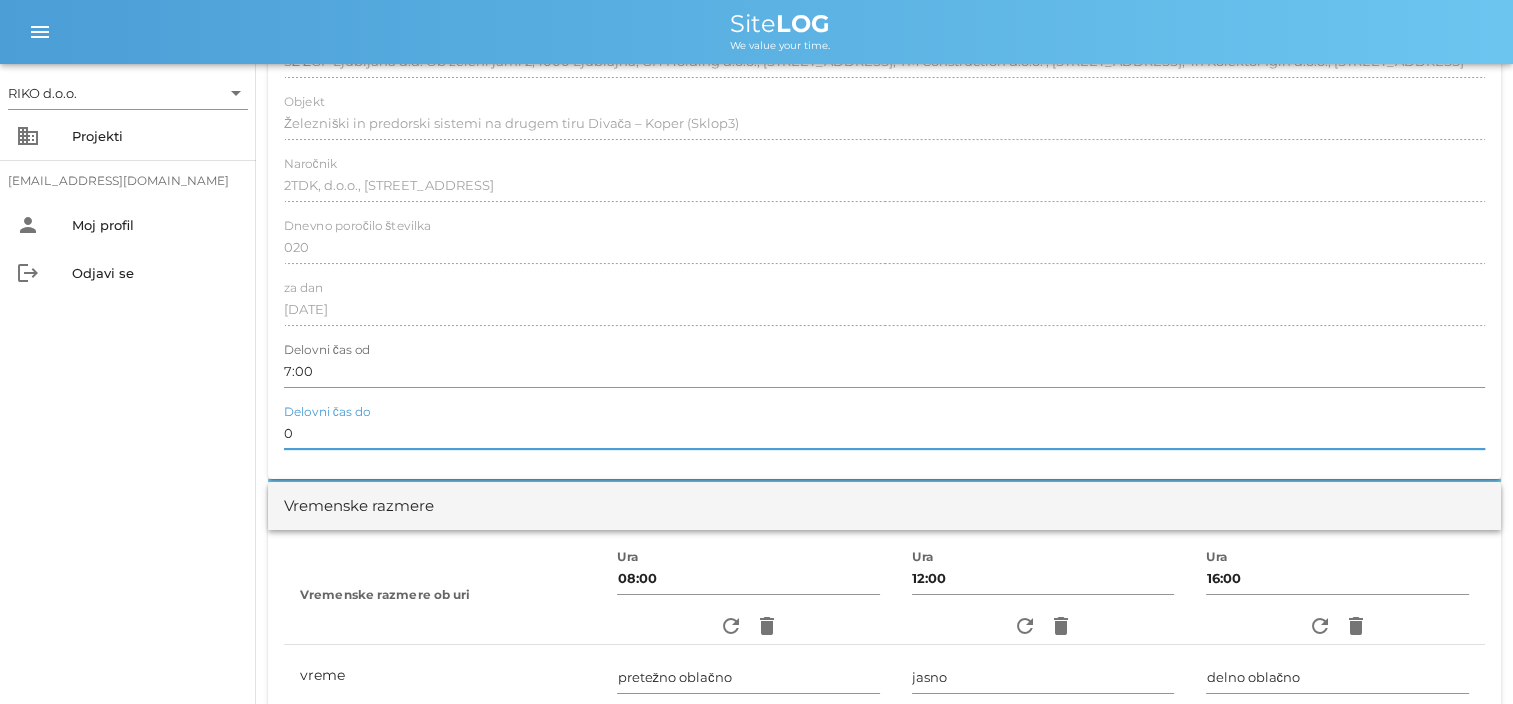 drag, startPoint x: 304, startPoint y: 433, endPoint x: 259, endPoint y: 434, distance: 45.01111 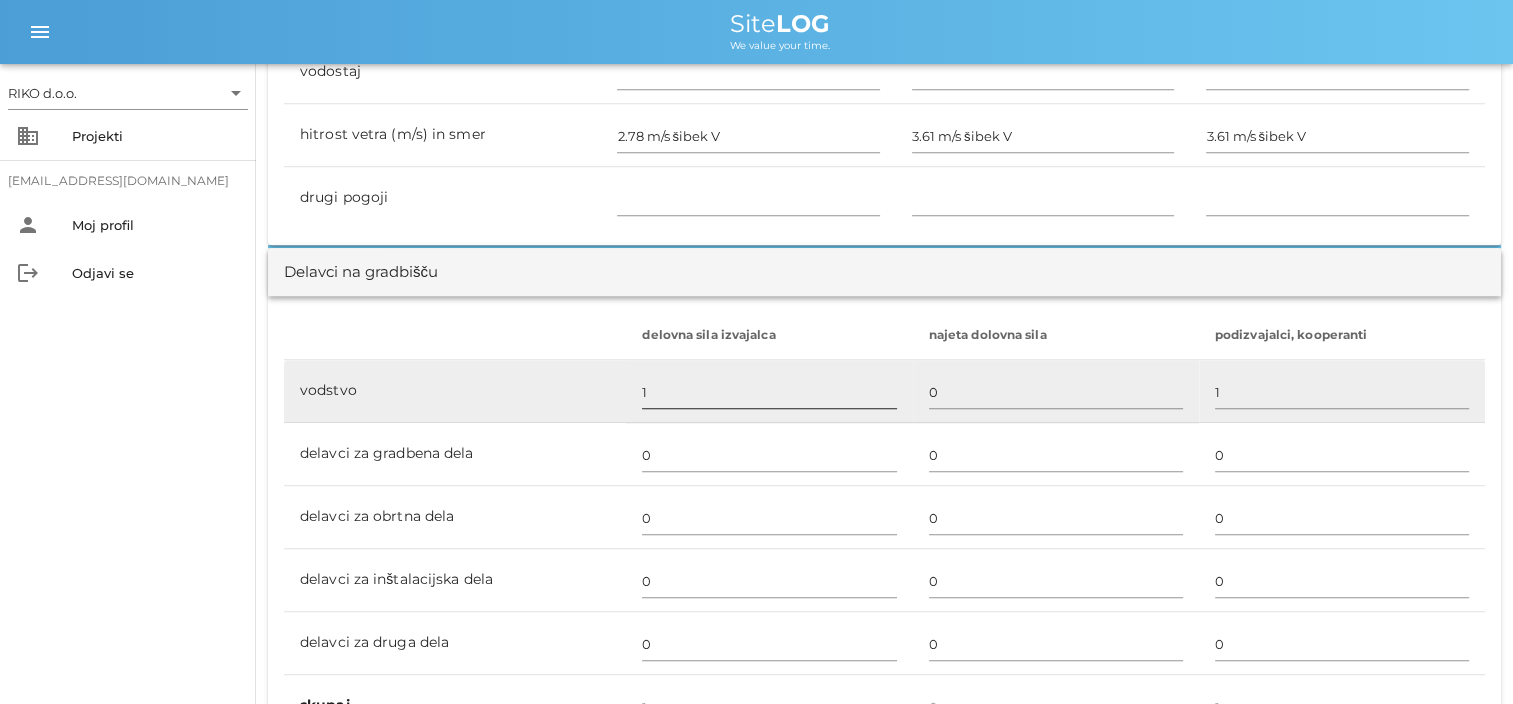 scroll, scrollTop: 1000, scrollLeft: 0, axis: vertical 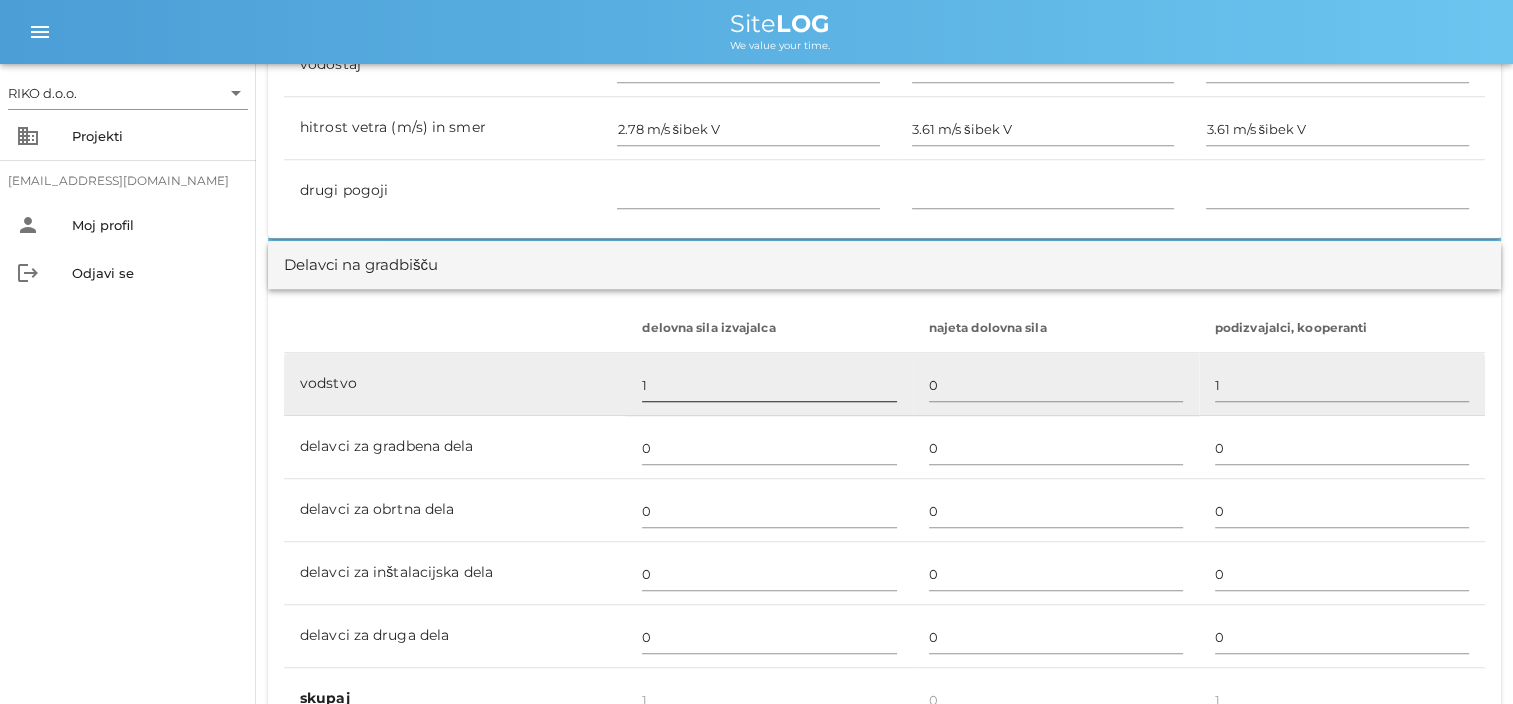 type on "16:00" 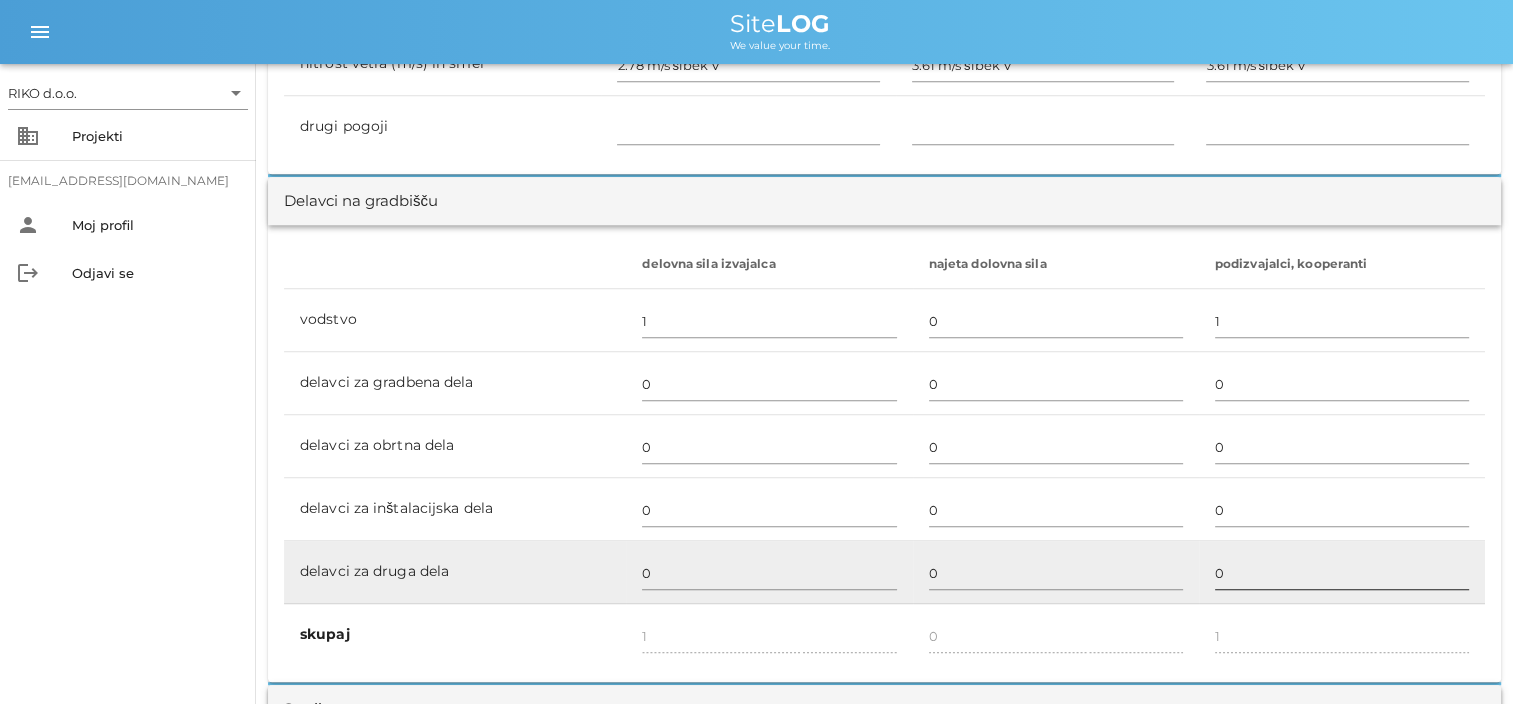 scroll, scrollTop: 1100, scrollLeft: 0, axis: vertical 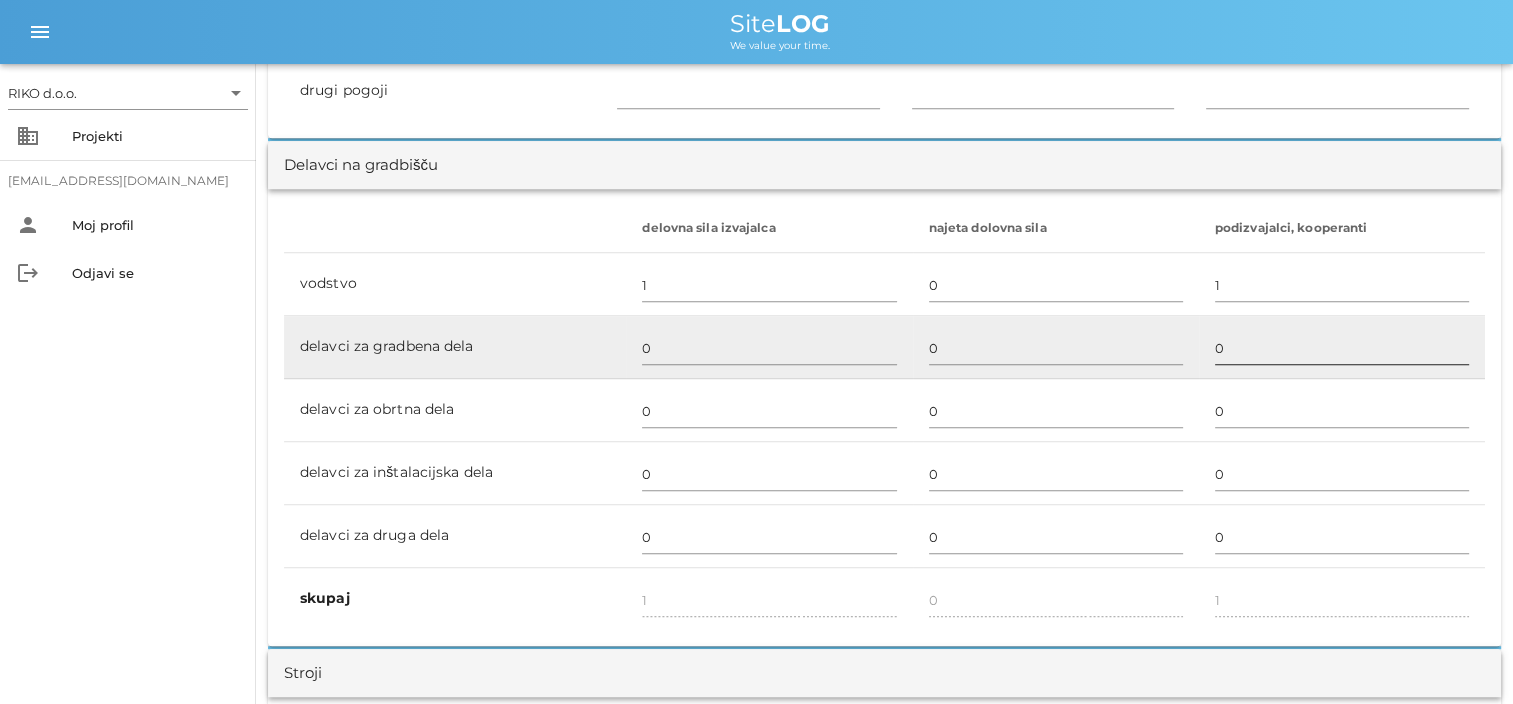click on "0" at bounding box center (1342, 348) 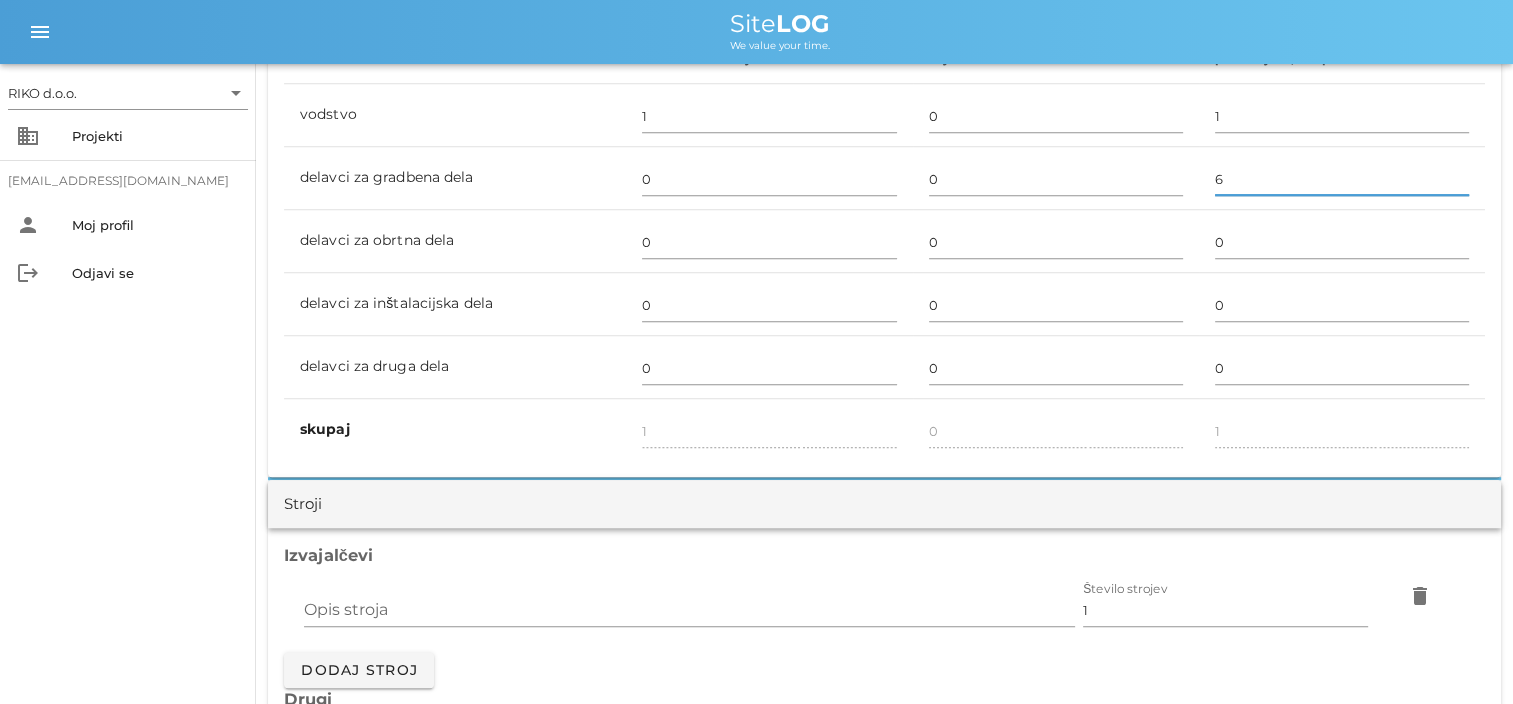 scroll, scrollTop: 1600, scrollLeft: 0, axis: vertical 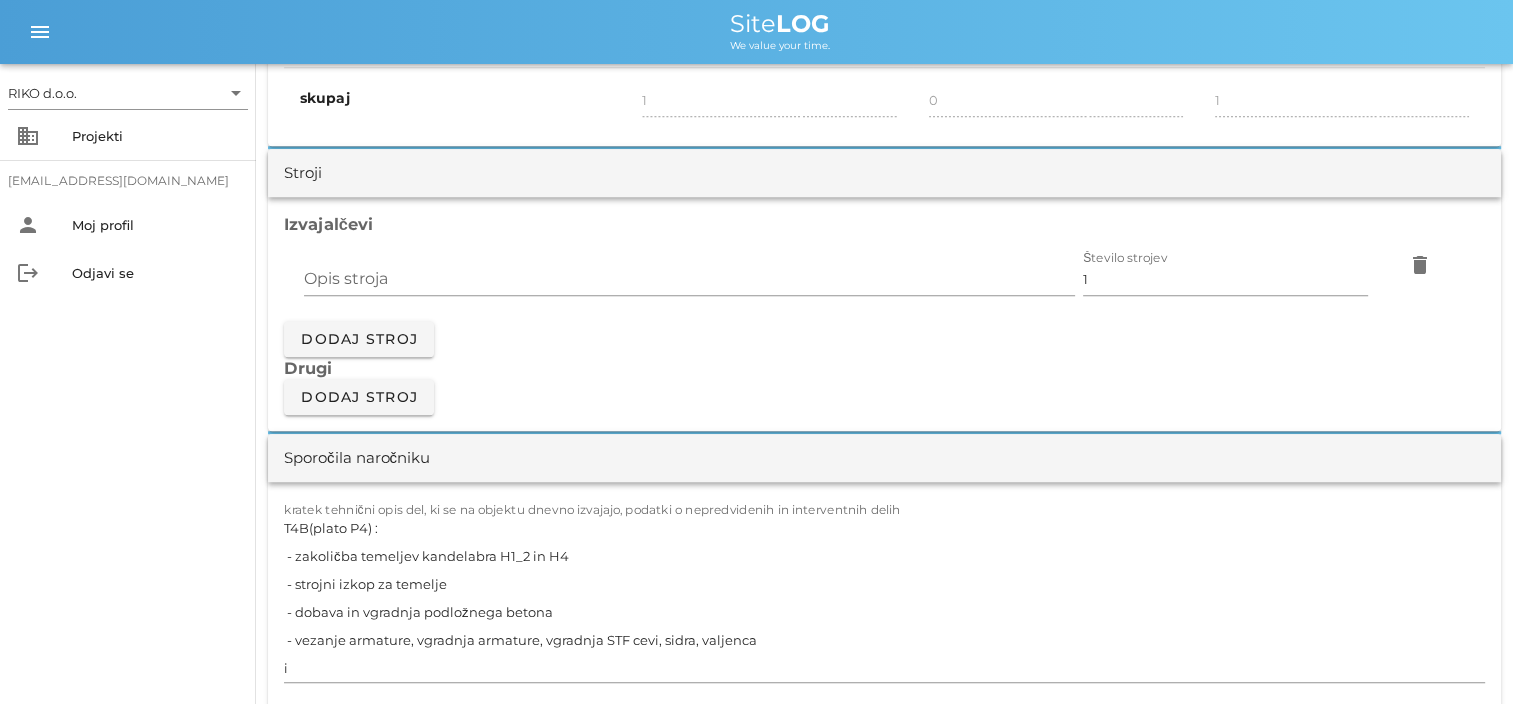 type on "6" 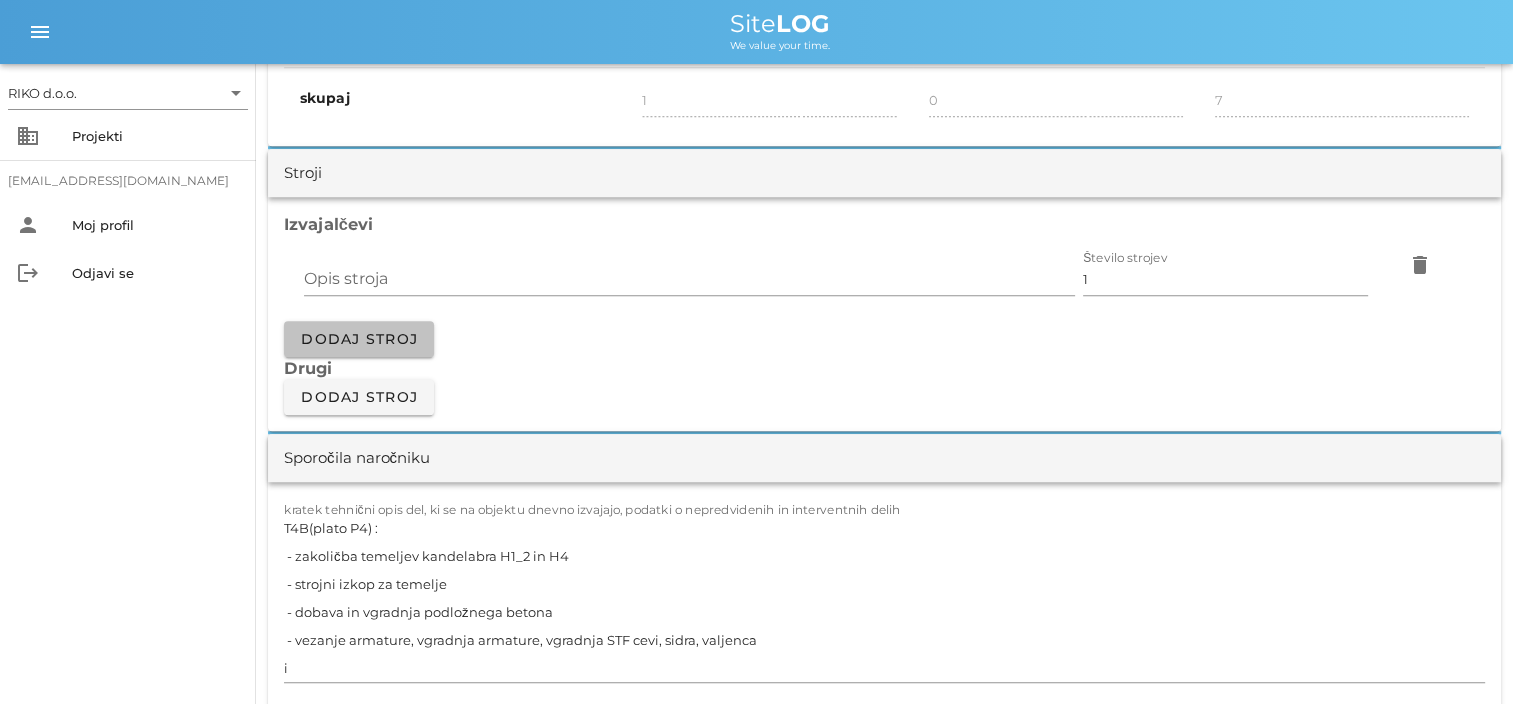 click on "Dodaj stroj" at bounding box center (359, 339) 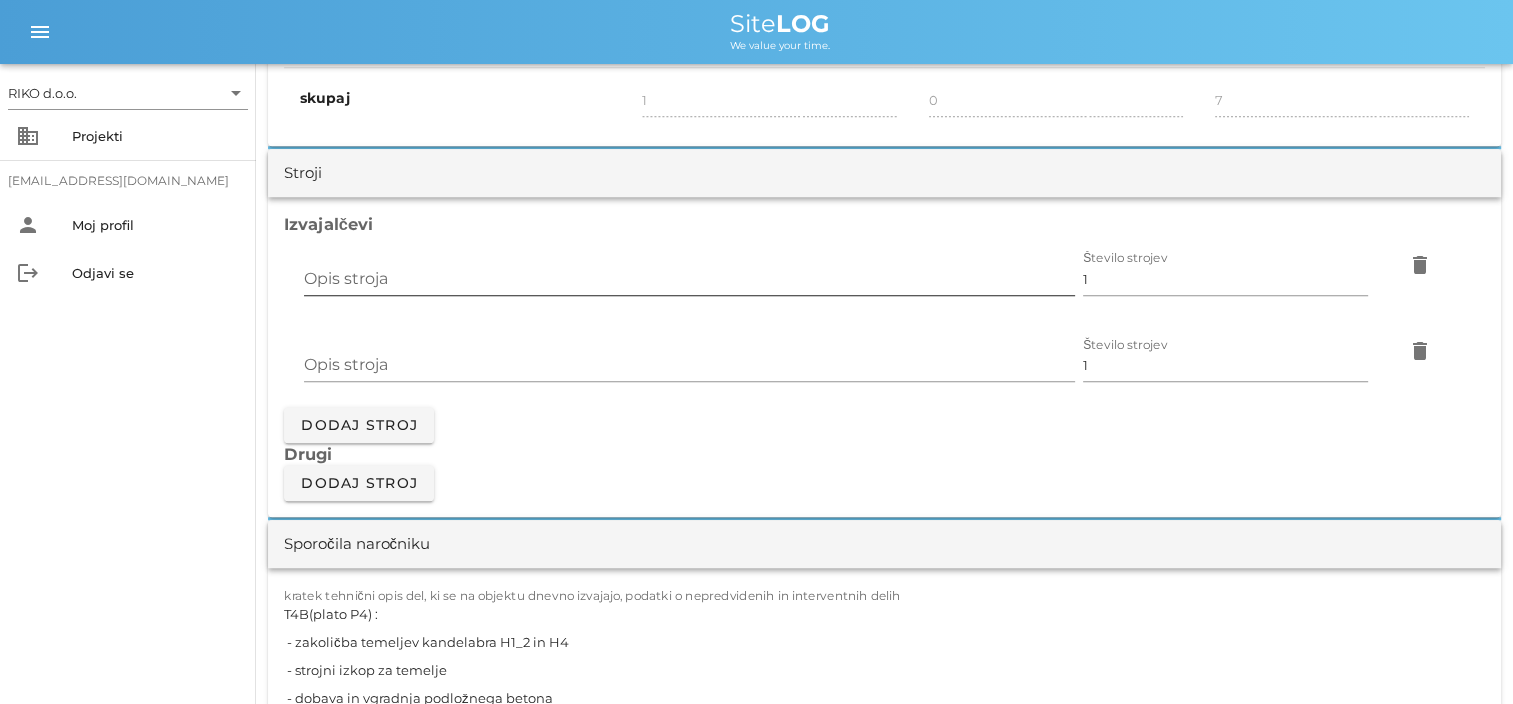 drag, startPoint x: 444, startPoint y: 281, endPoint x: 435, endPoint y: 273, distance: 12.0415945 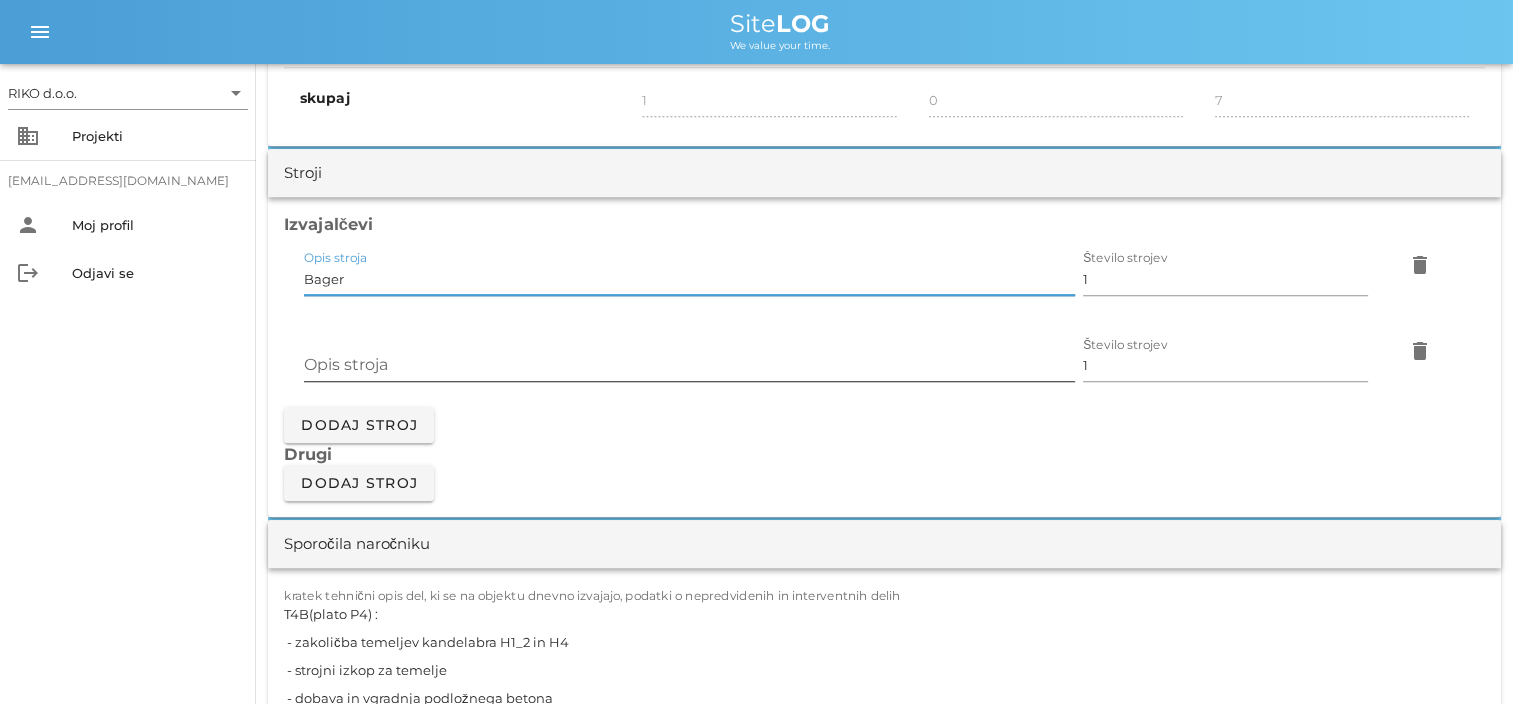 type on "Bager" 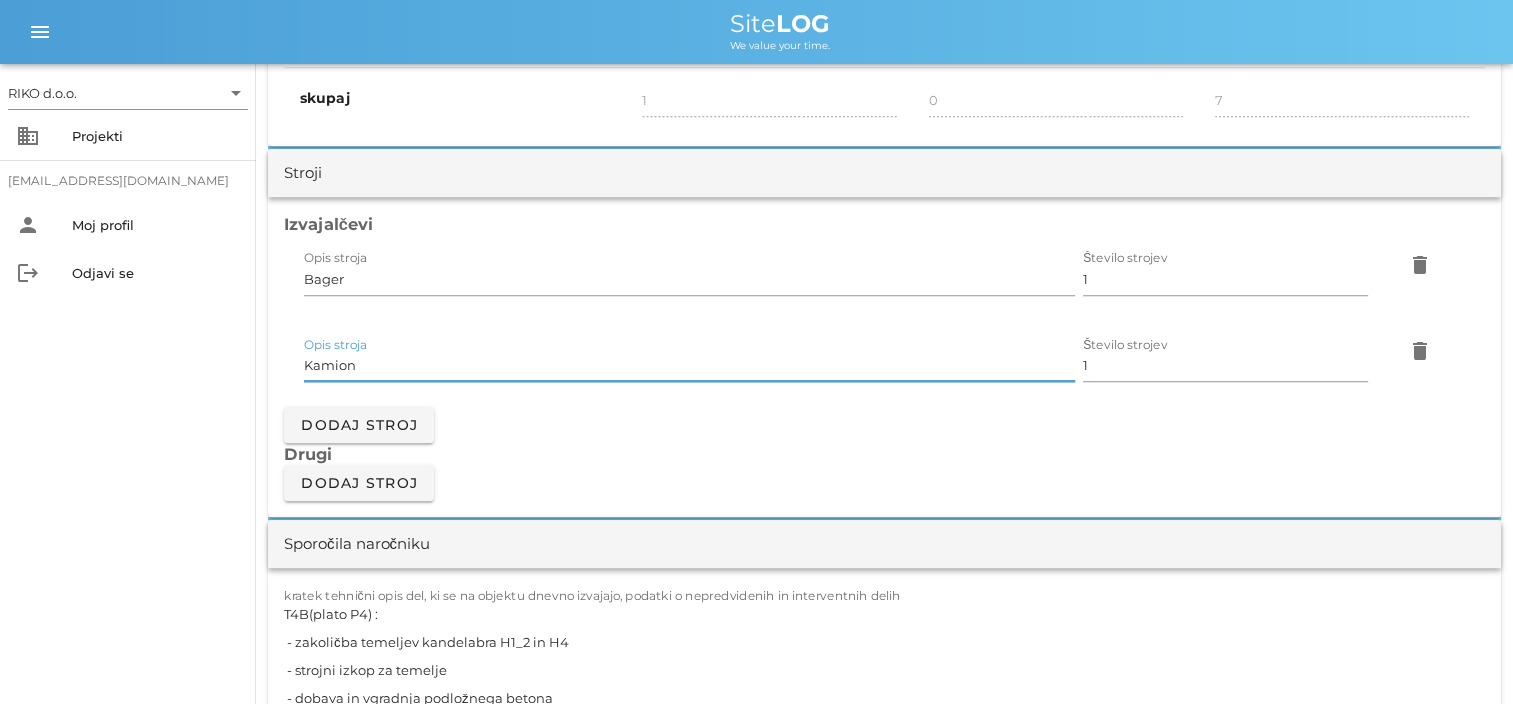 type on "Kamion" 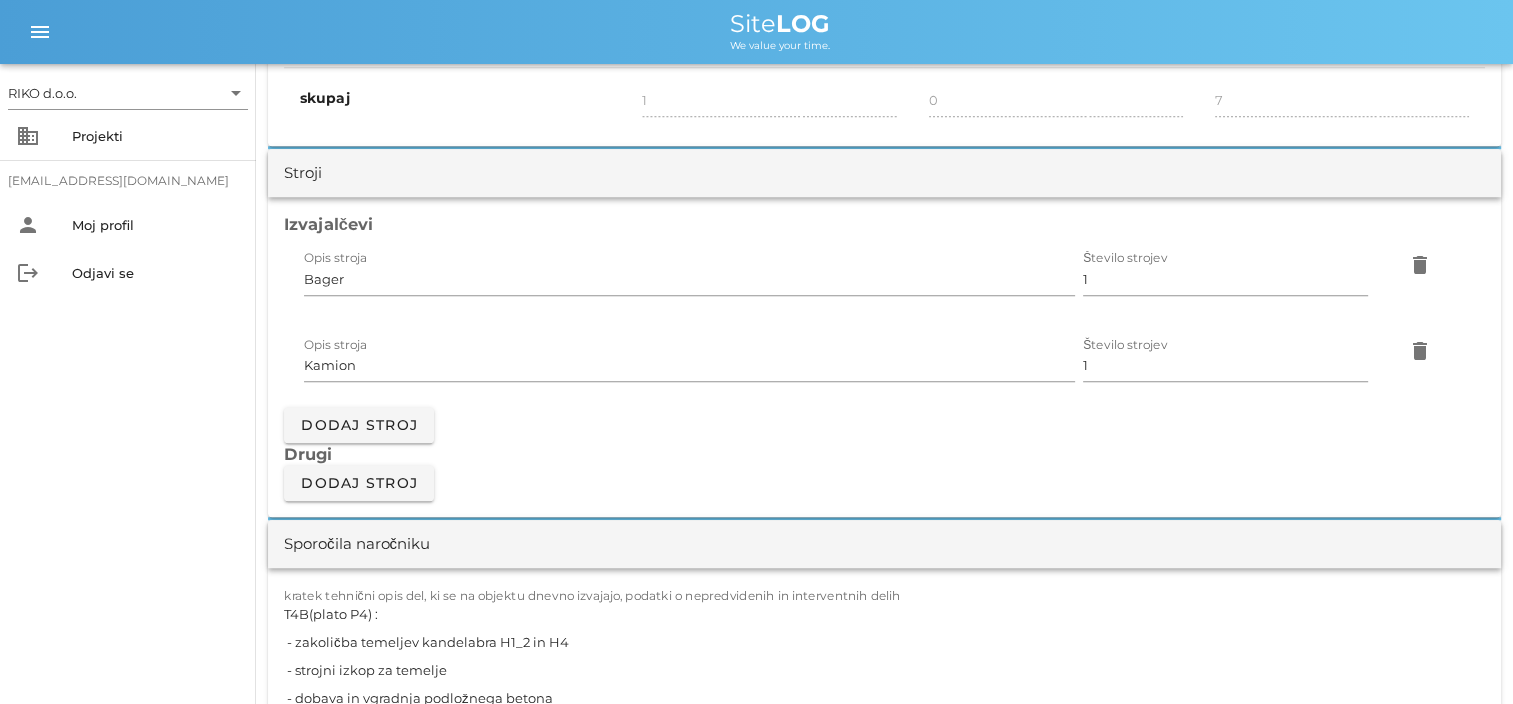 drag, startPoint x: 132, startPoint y: 380, endPoint x: 216, endPoint y: 367, distance: 85 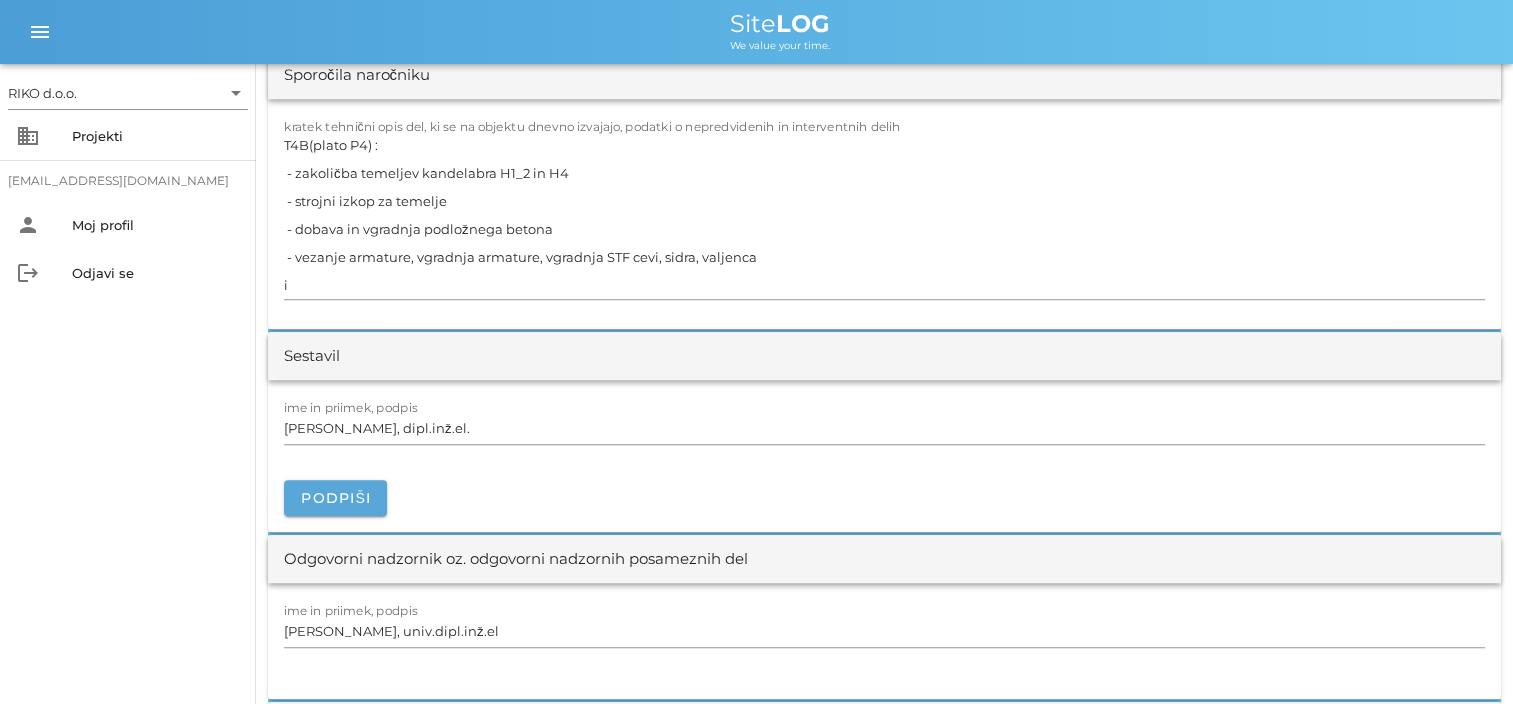 scroll, scrollTop: 2200, scrollLeft: 0, axis: vertical 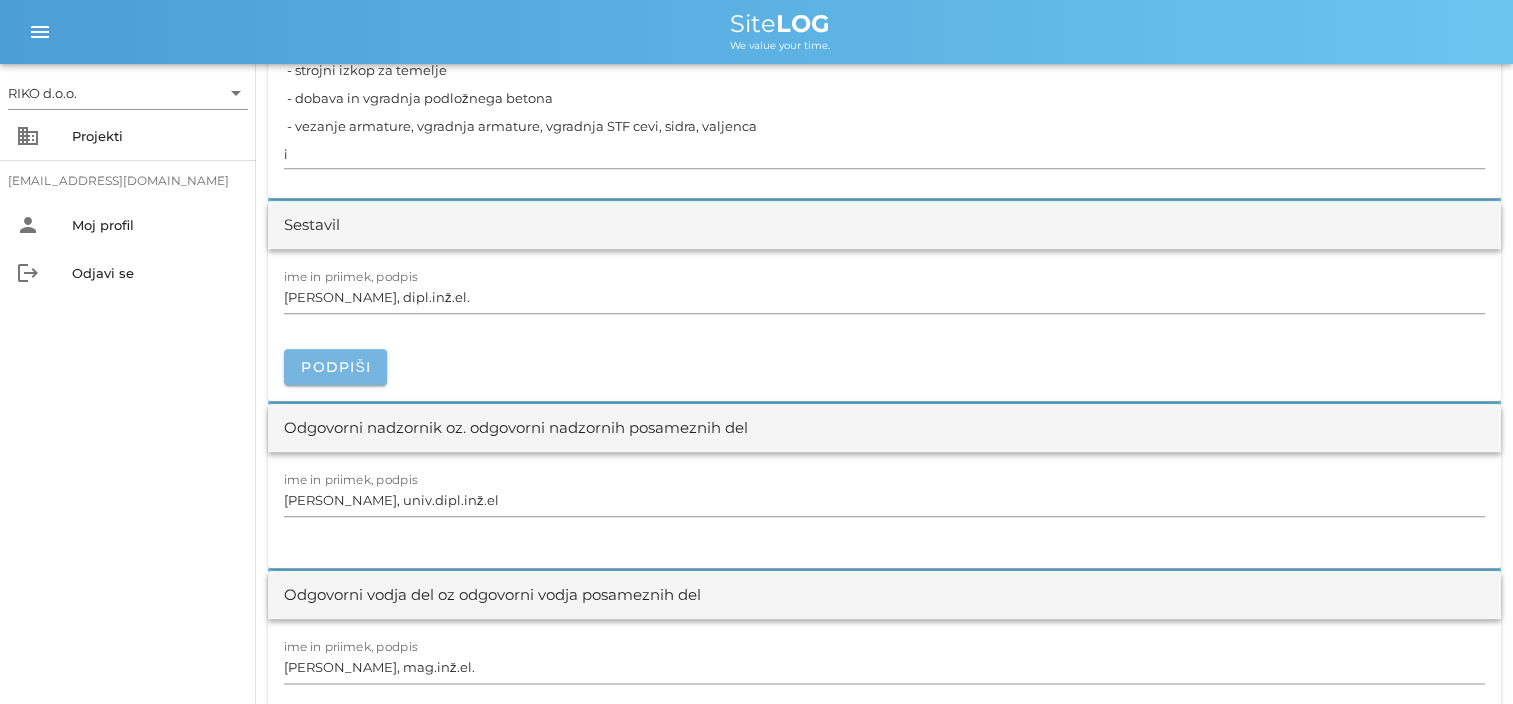 click on "Podpiši" at bounding box center [335, 367] 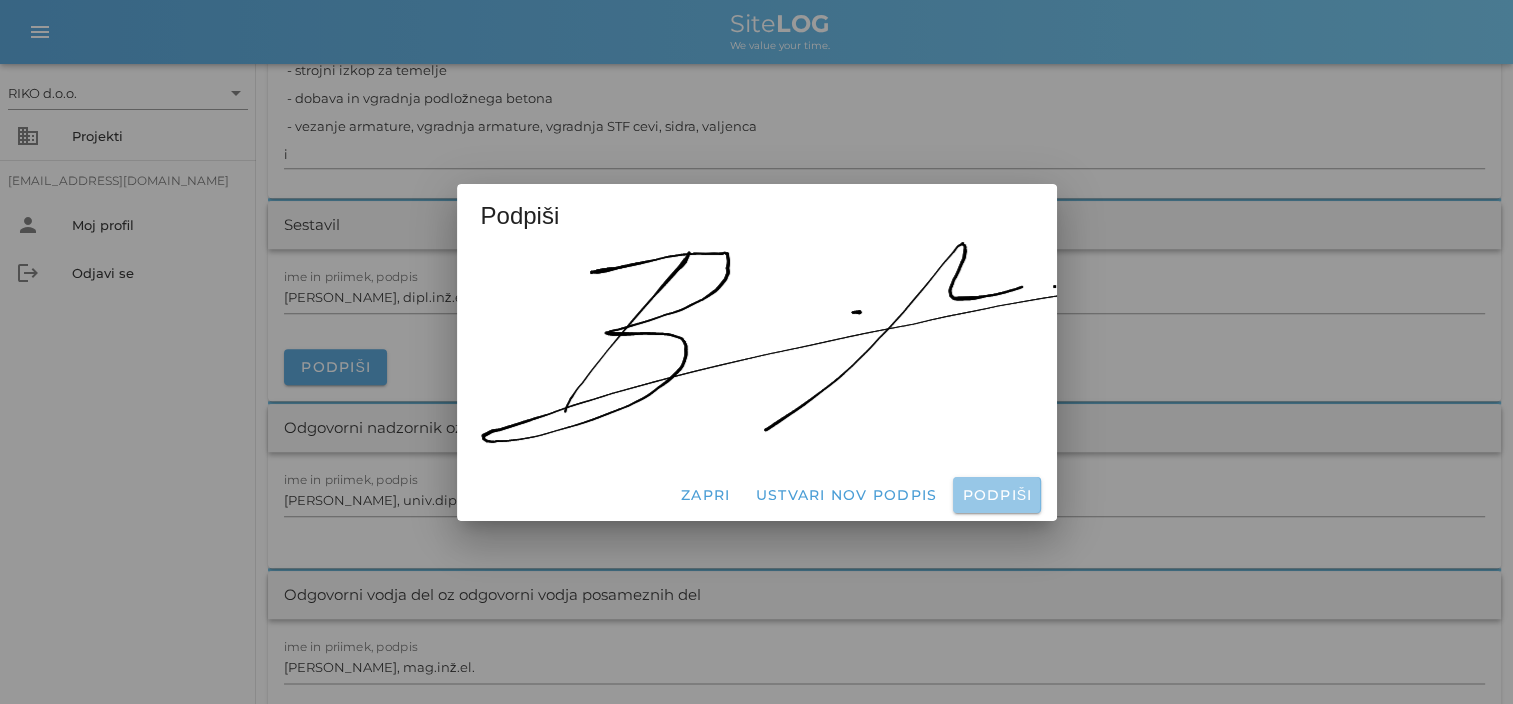 drag, startPoint x: 1000, startPoint y: 496, endPoint x: 975, endPoint y: 490, distance: 25.70992 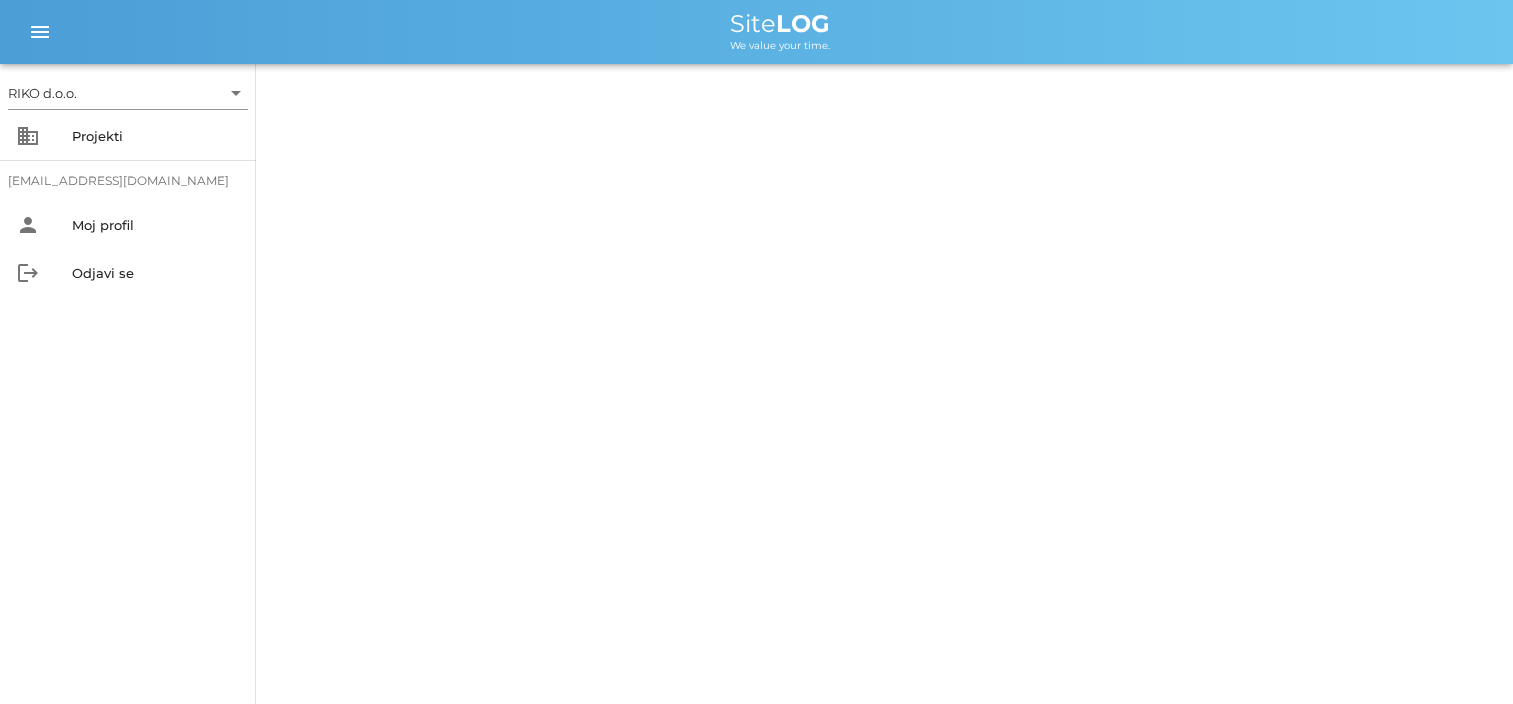 scroll, scrollTop: 0, scrollLeft: 0, axis: both 